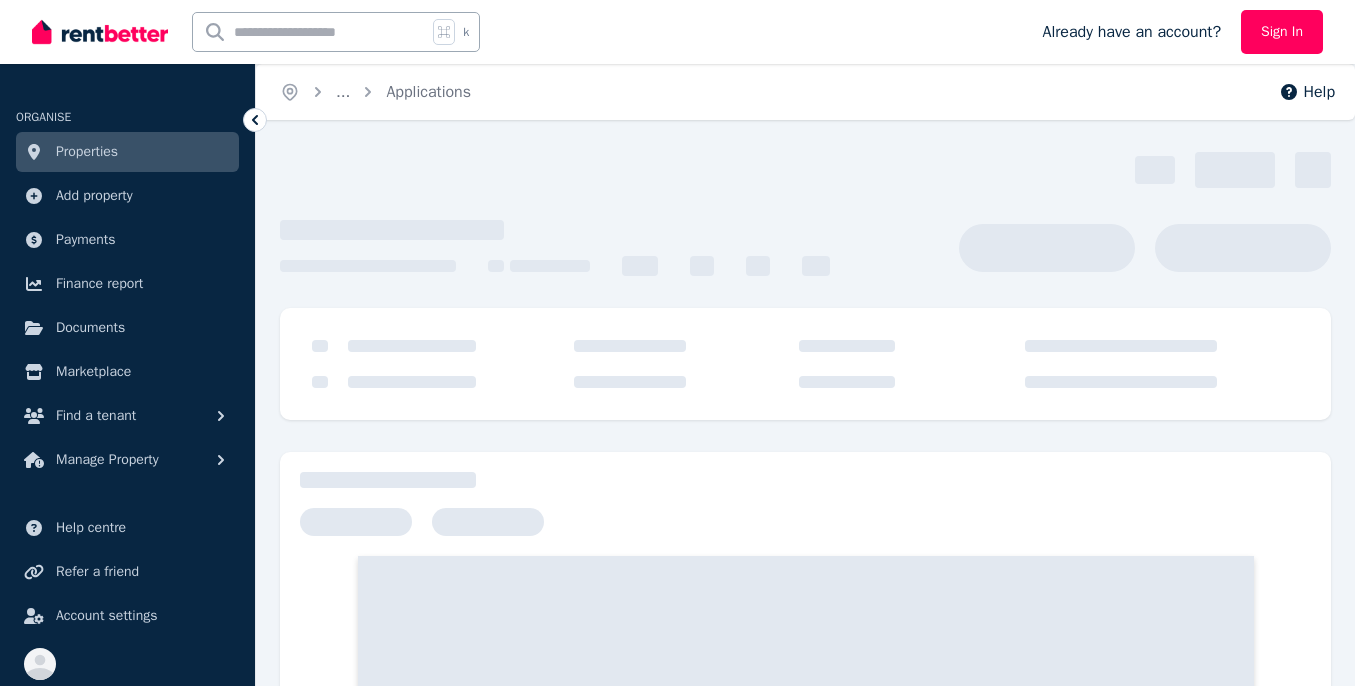 scroll, scrollTop: 0, scrollLeft: 0, axis: both 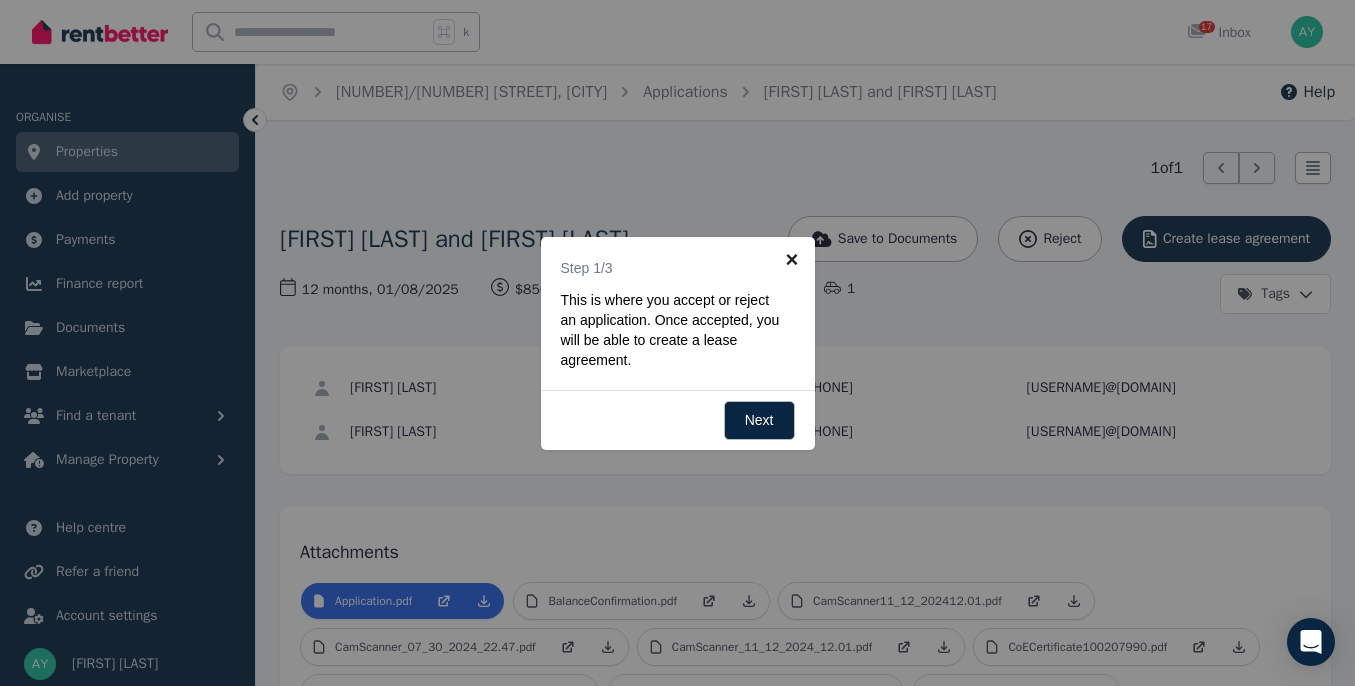 click on "×" at bounding box center (792, 259) 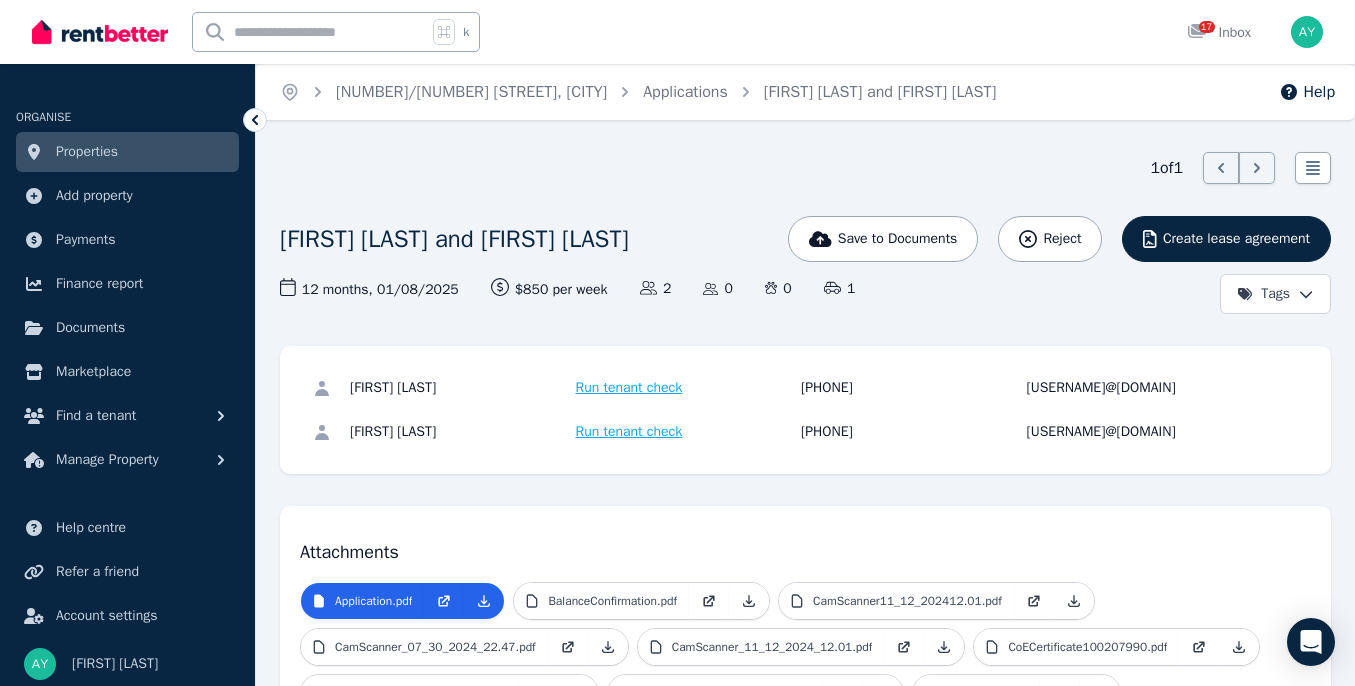 click on "Run tenant check" at bounding box center (629, 388) 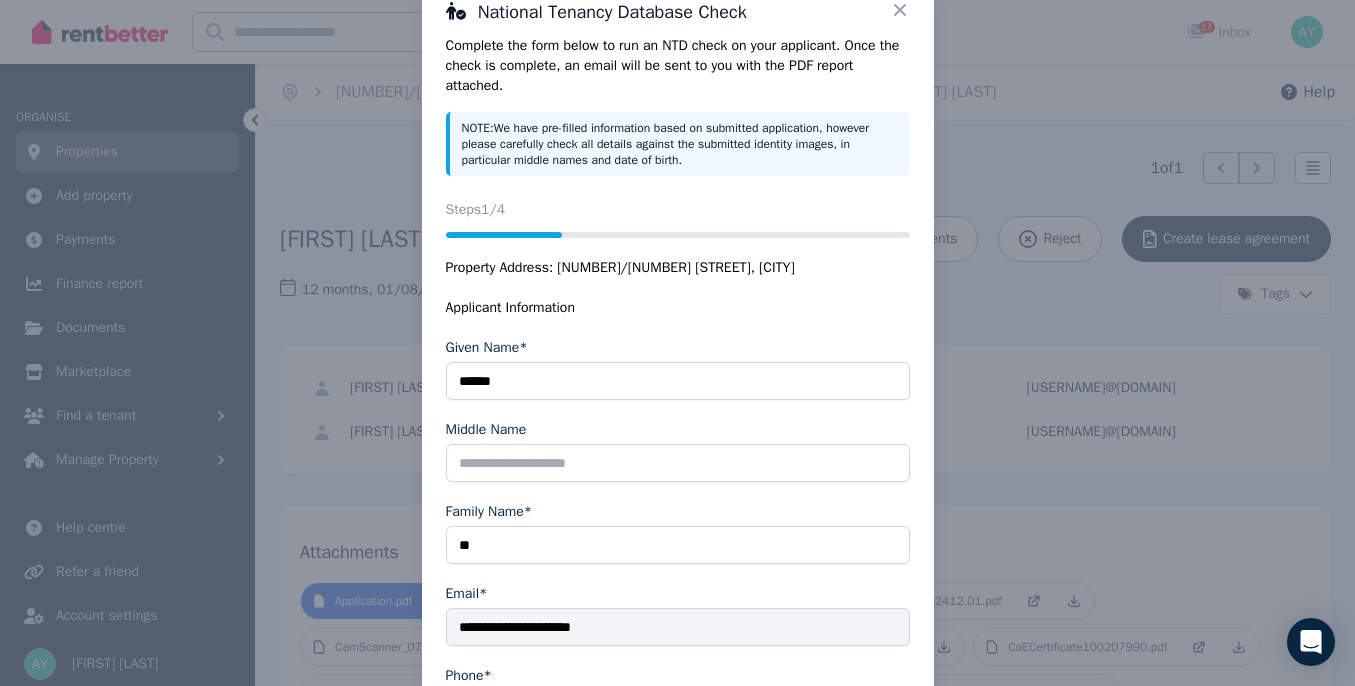 scroll, scrollTop: 302, scrollLeft: 0, axis: vertical 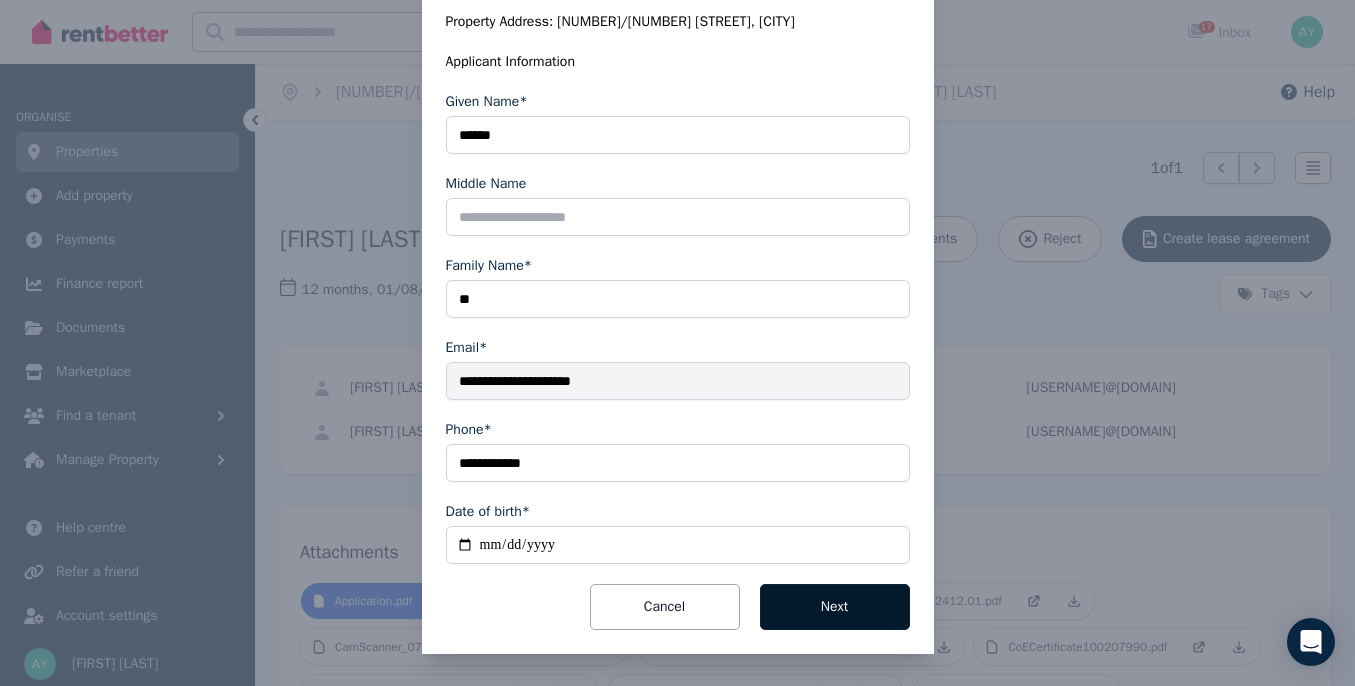 click on "Next" at bounding box center [835, 607] 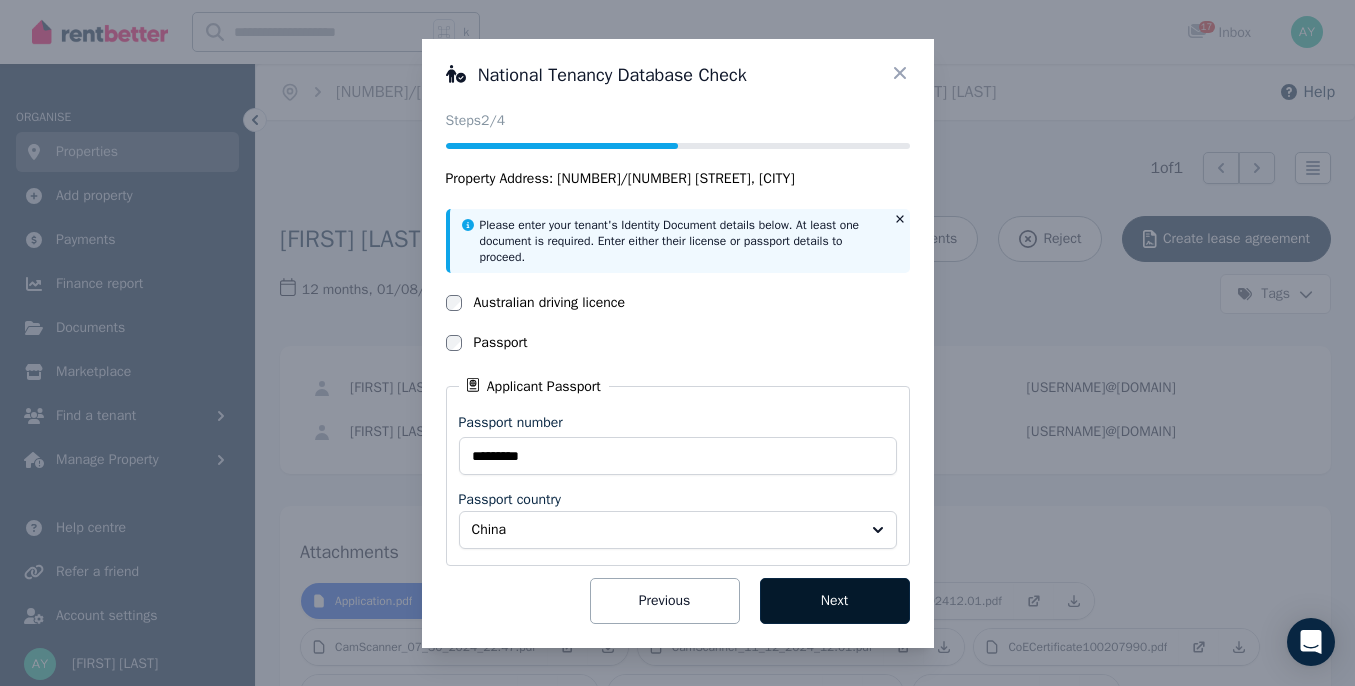 scroll, scrollTop: 0, scrollLeft: 0, axis: both 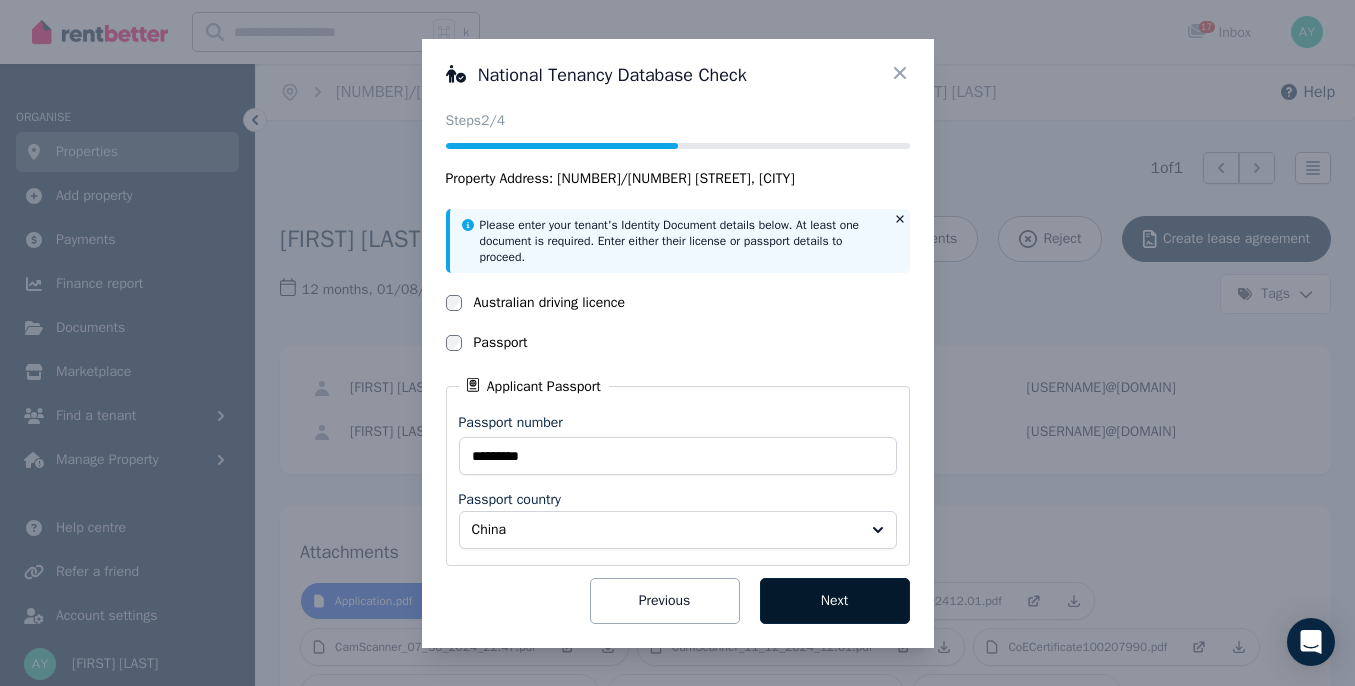 click on "Next" at bounding box center [835, 601] 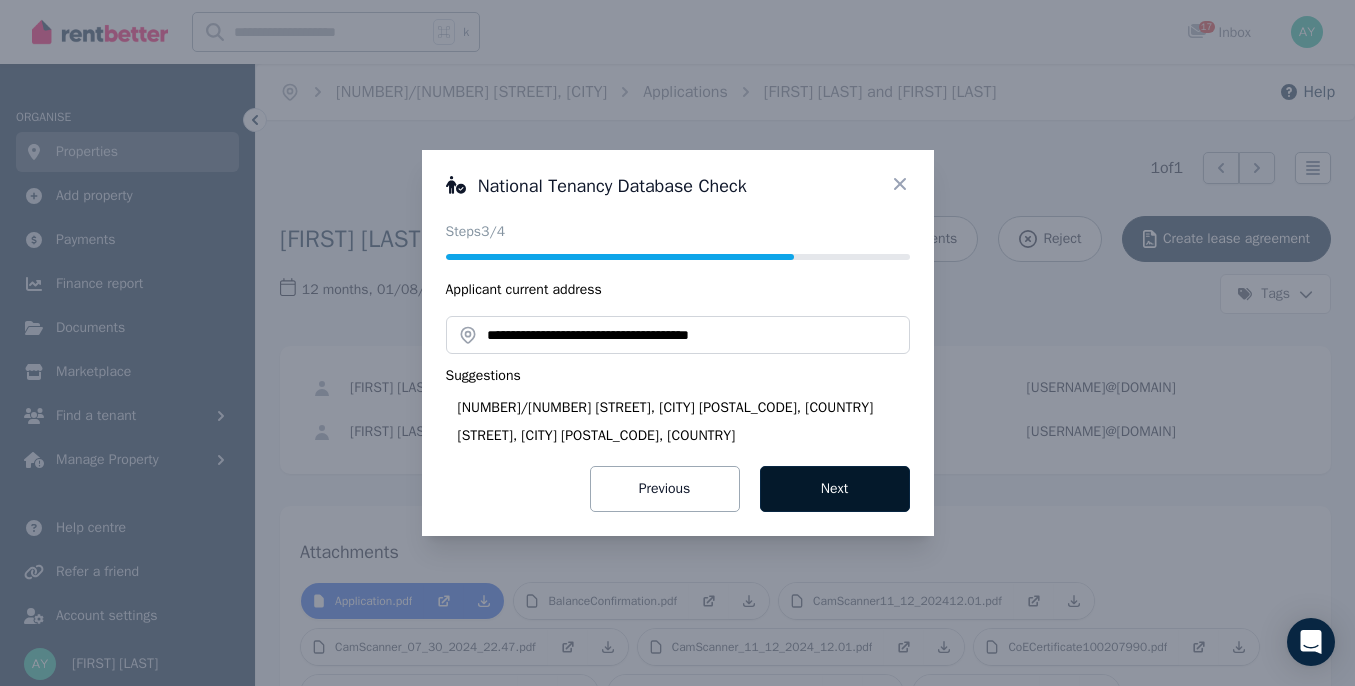 click on "Next" at bounding box center [835, 489] 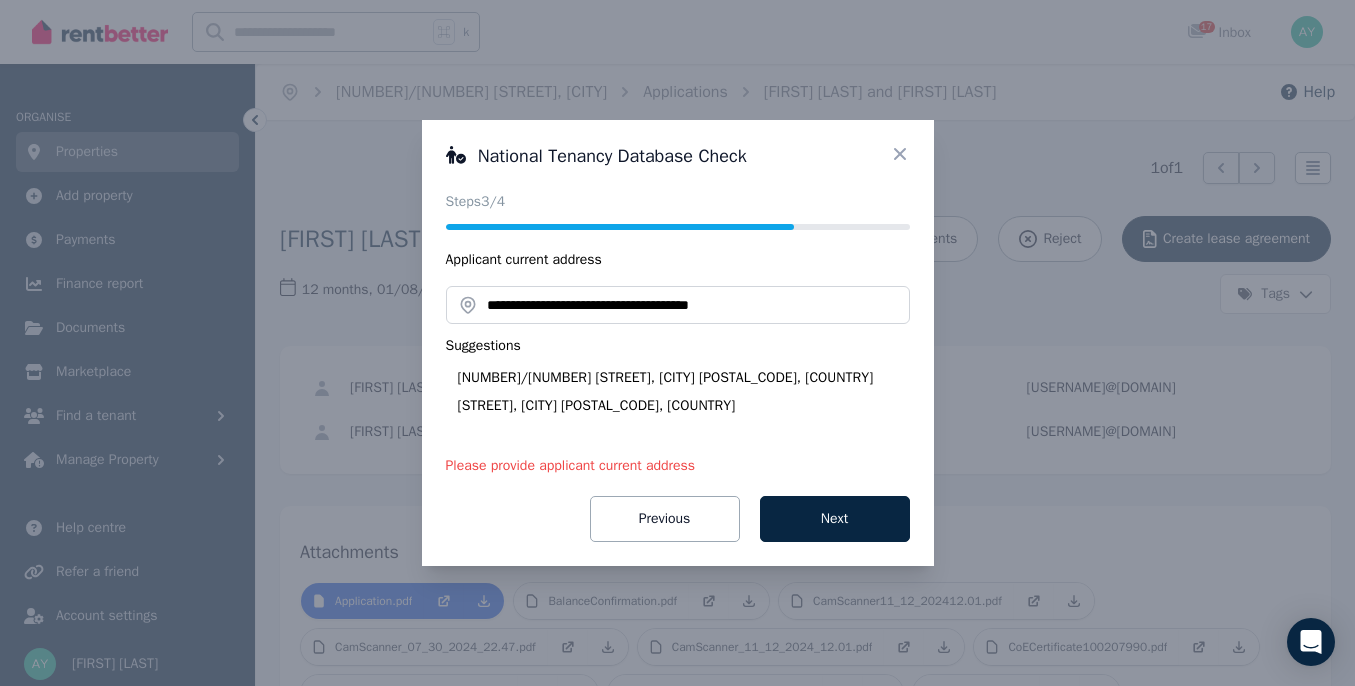 click on "[NUMBER]/[NUMBER] [STREET], [CITY] [POSTAL_CODE], [COUNTRY]" at bounding box center (684, 378) 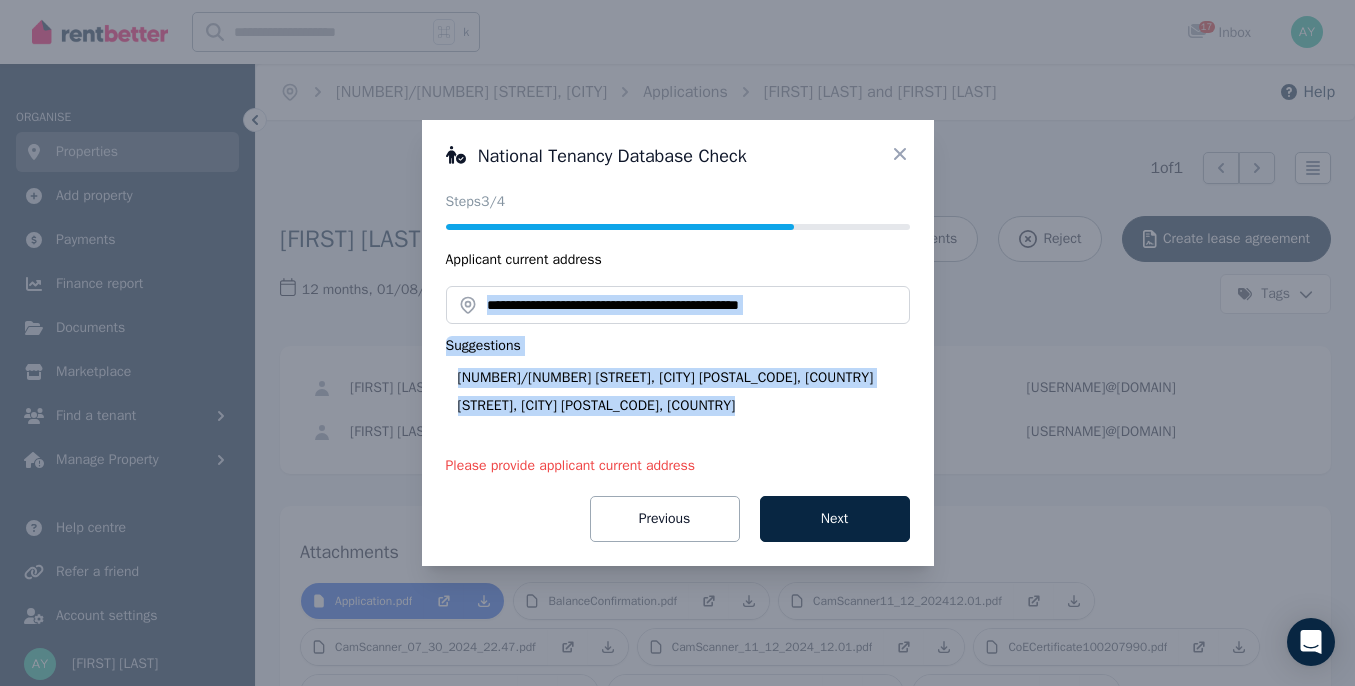 click on "**********" at bounding box center (678, 359) 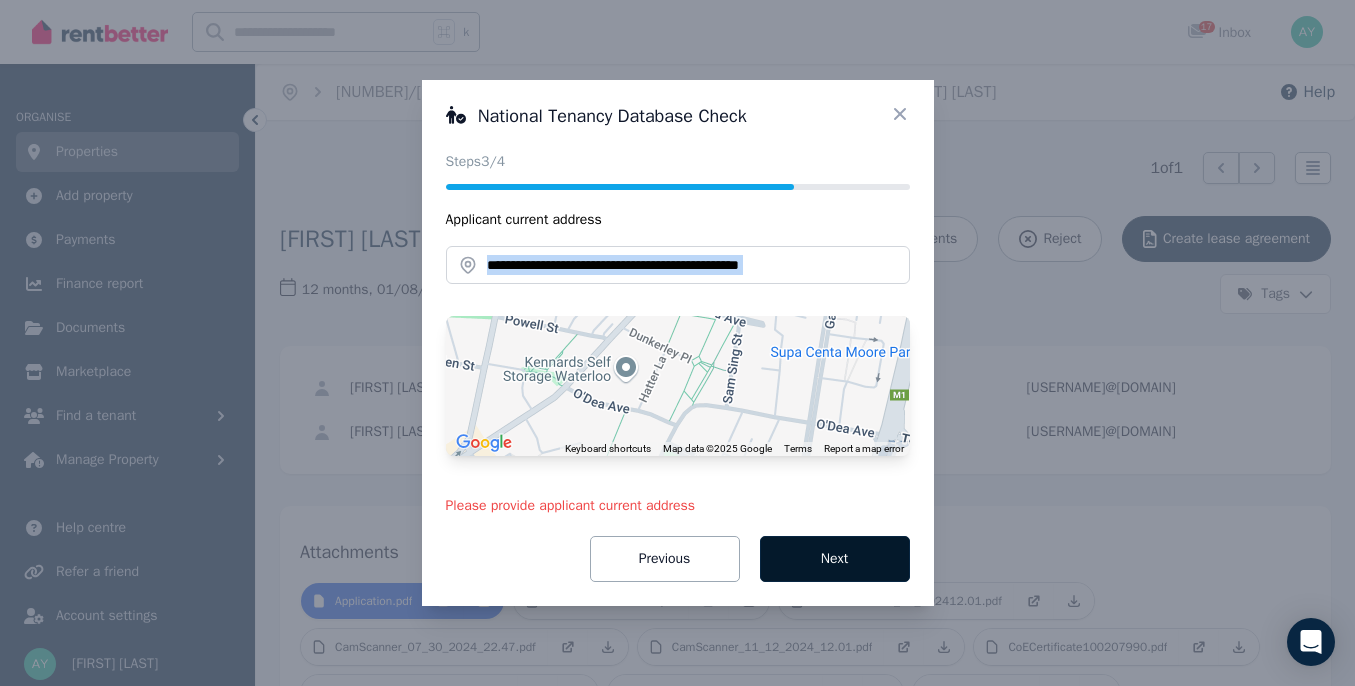 click on "Next" at bounding box center [835, 559] 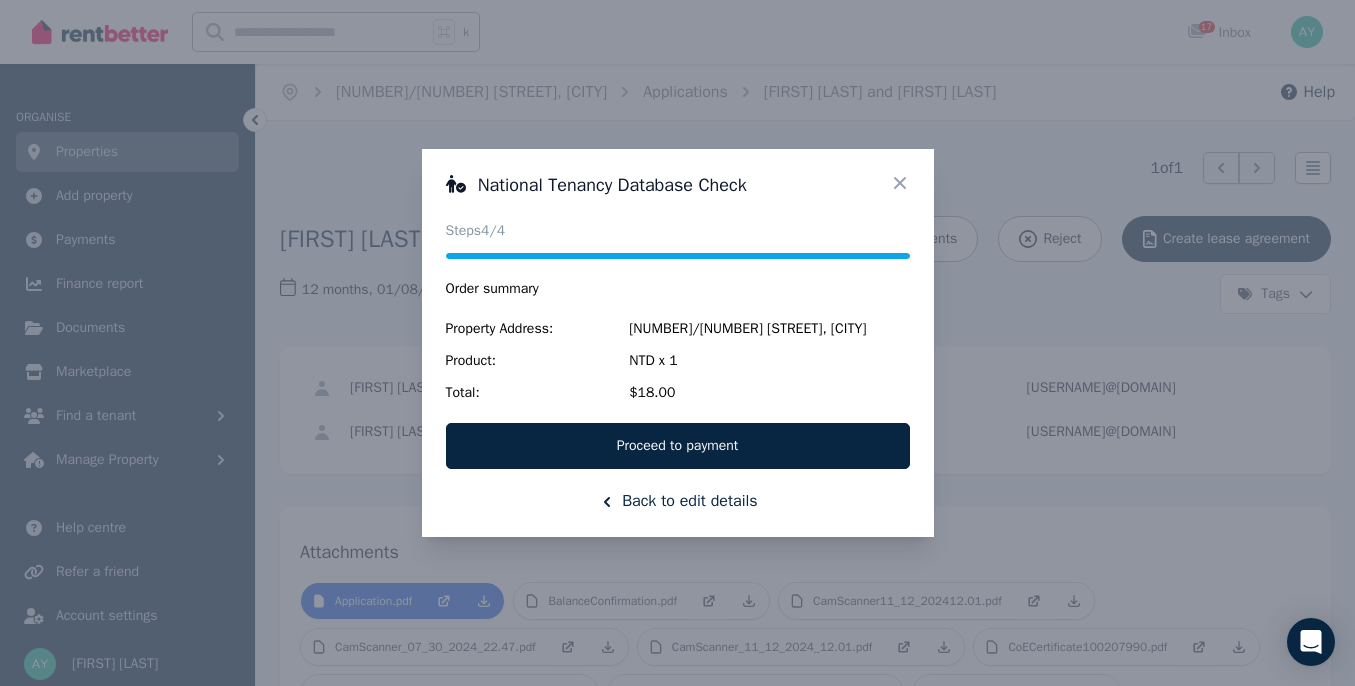 click 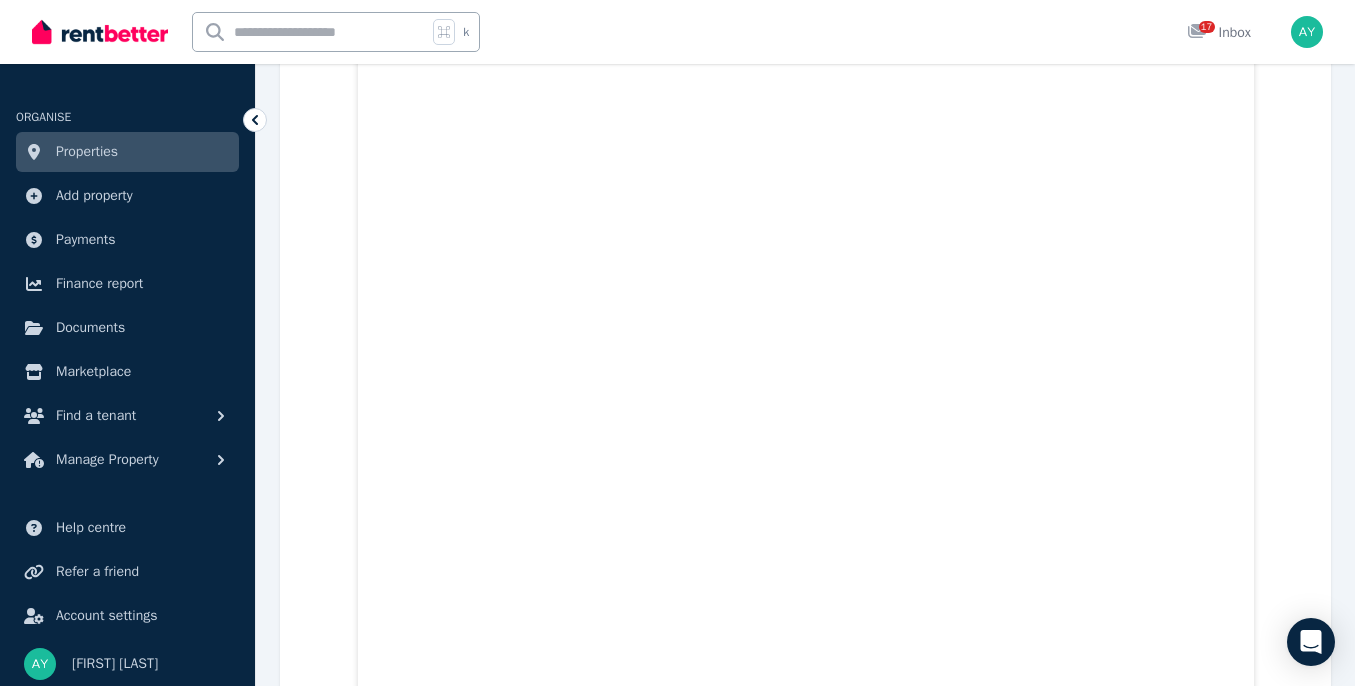 scroll, scrollTop: 12598, scrollLeft: 0, axis: vertical 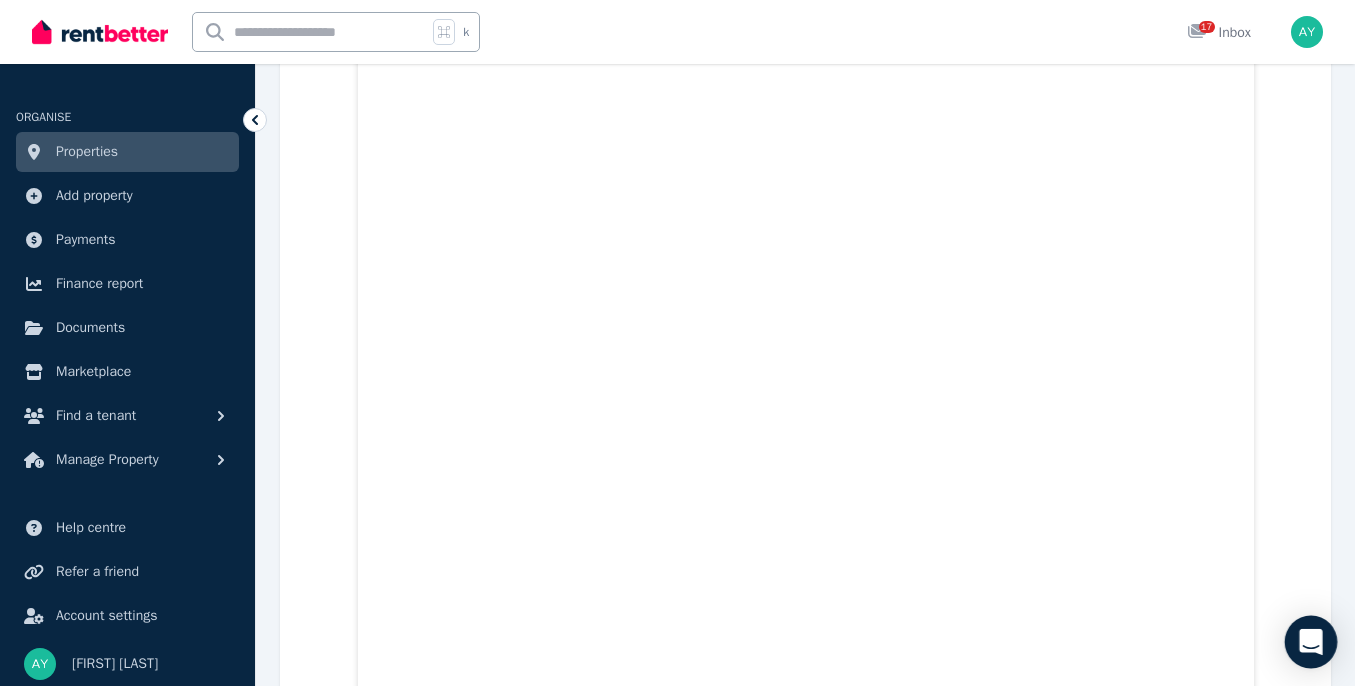click at bounding box center (1311, 642) 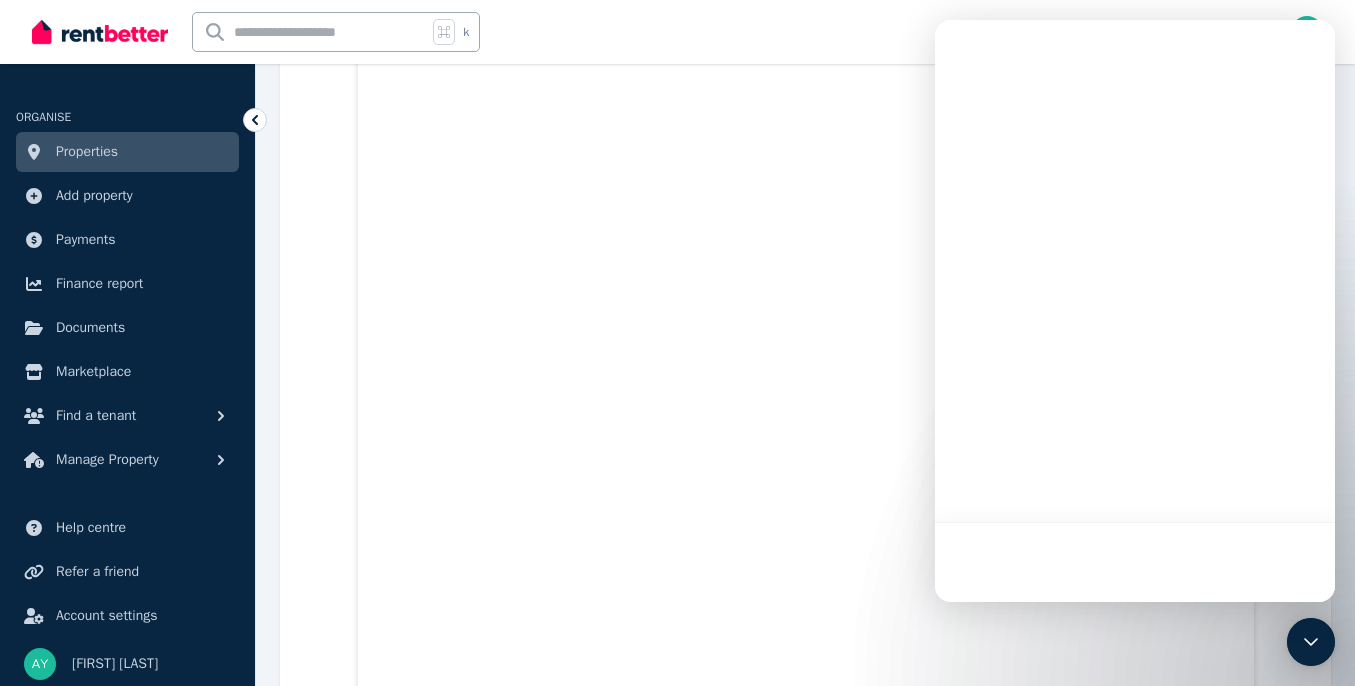 scroll, scrollTop: 0, scrollLeft: 0, axis: both 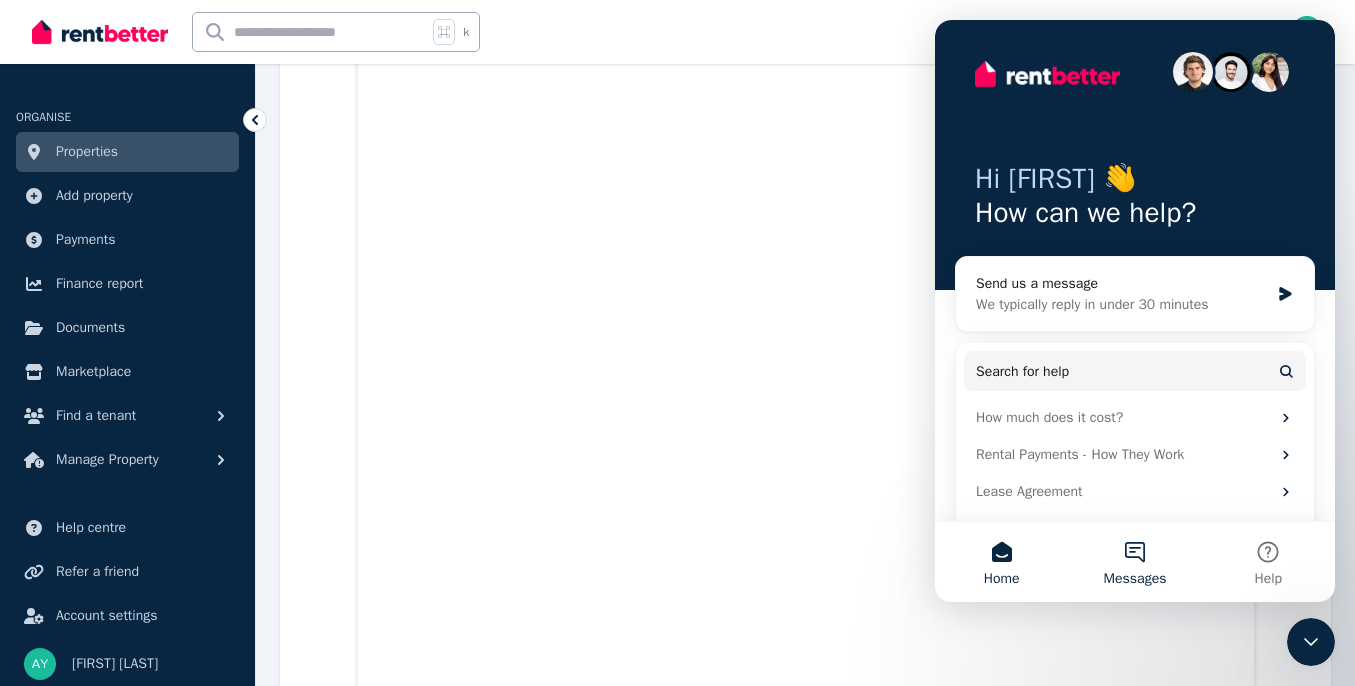 click on "Messages" at bounding box center (1134, 562) 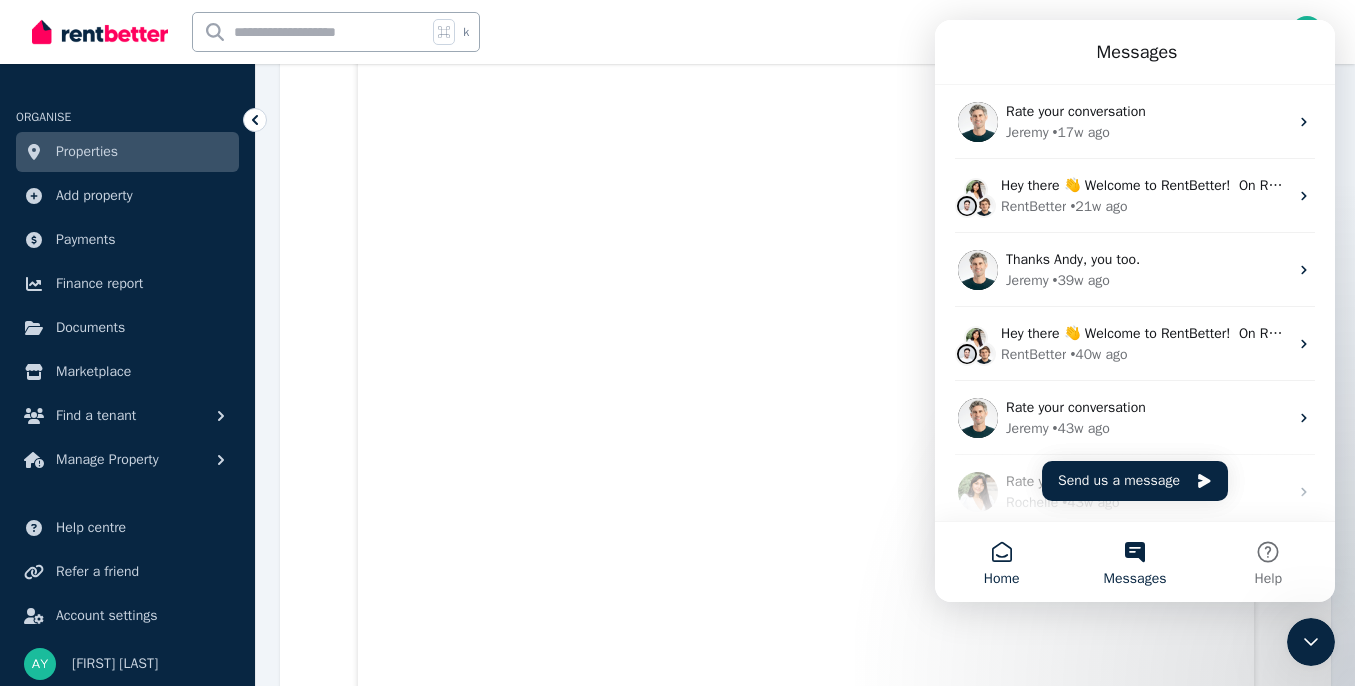 click on "Home" at bounding box center [1001, 562] 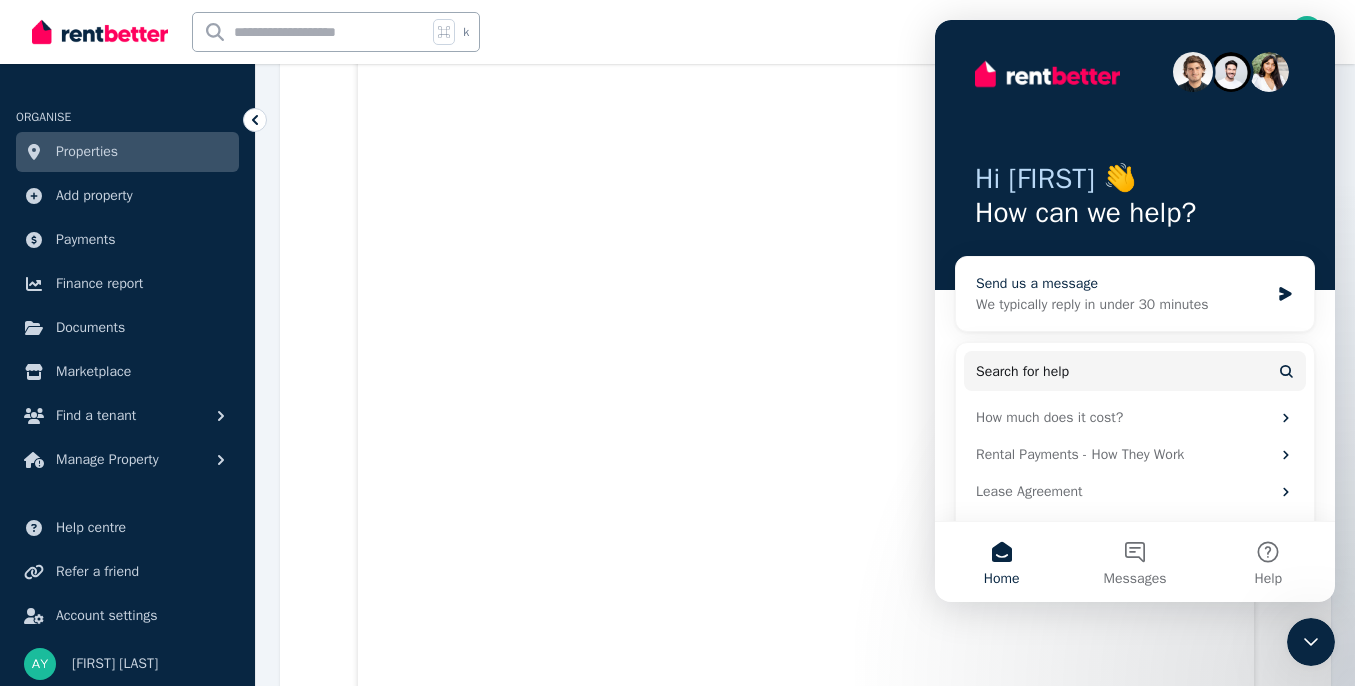 click on "We typically reply in under 30 minutes" at bounding box center (1122, 304) 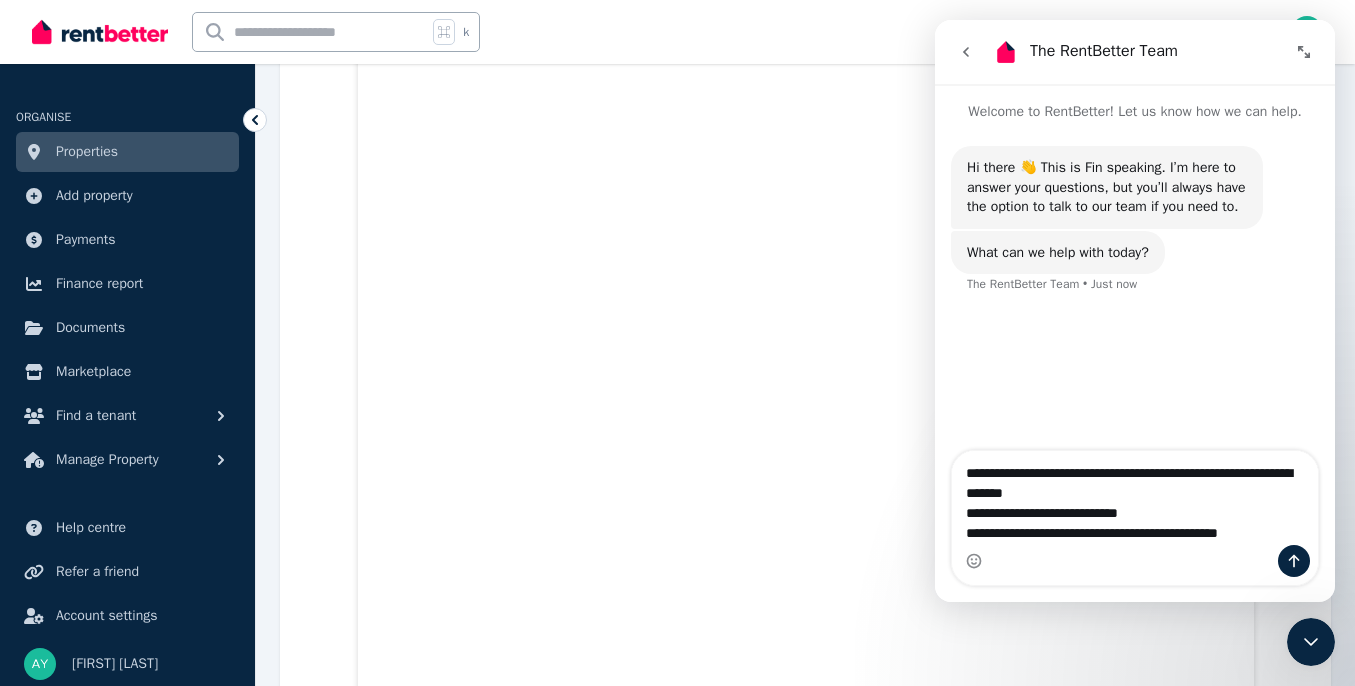 drag, startPoint x: 964, startPoint y: 513, endPoint x: 1289, endPoint y: 537, distance: 325.88495 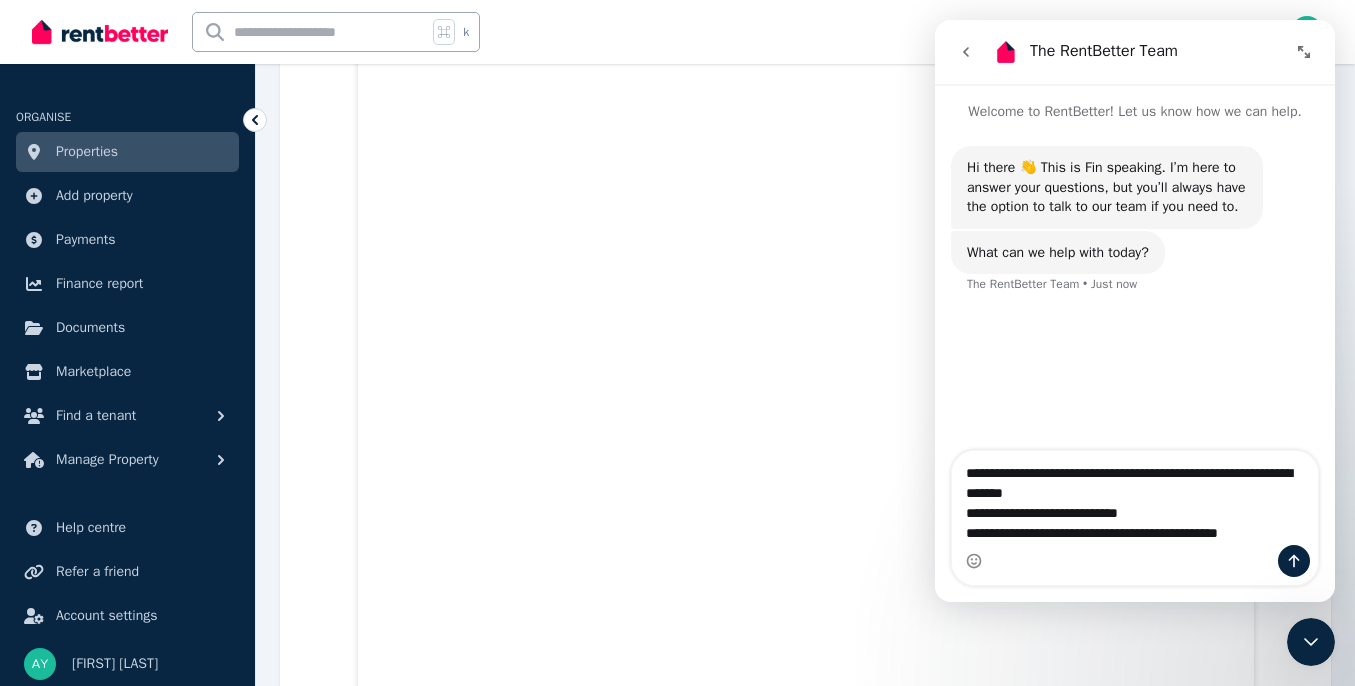 click on "**********" at bounding box center (1135, 498) 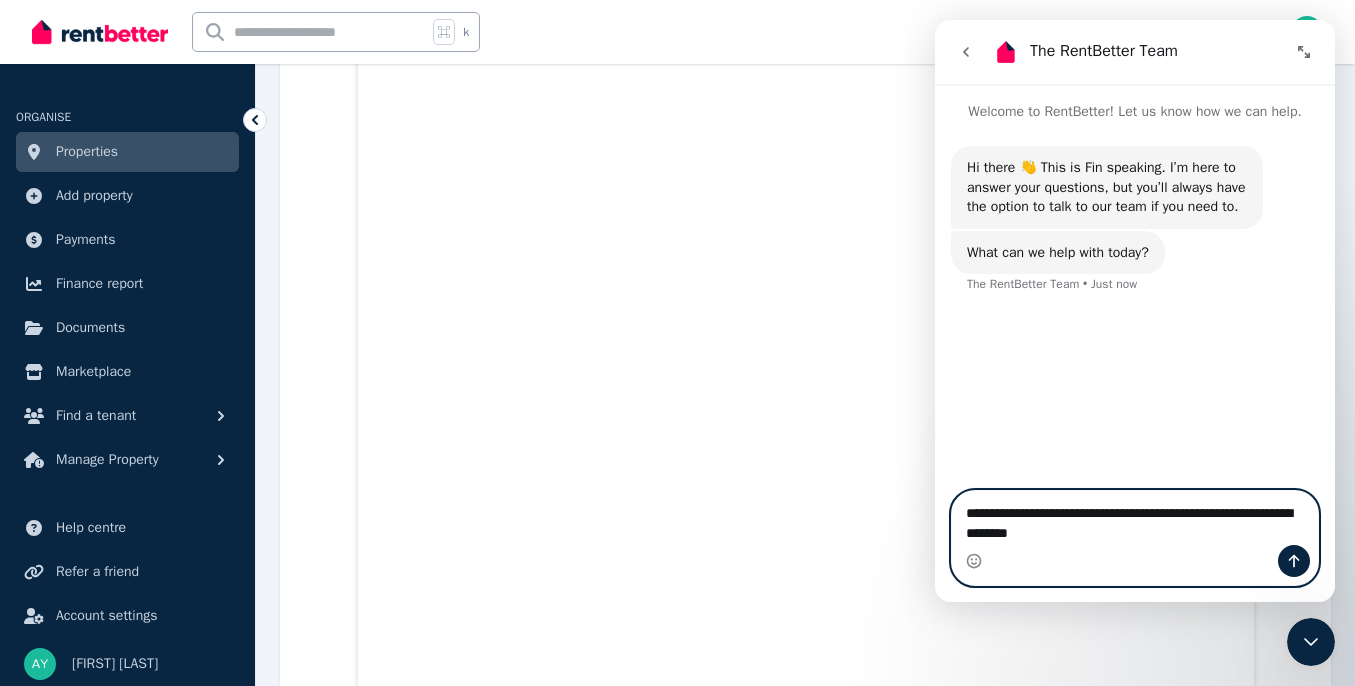 click on "**********" at bounding box center [1135, 528] 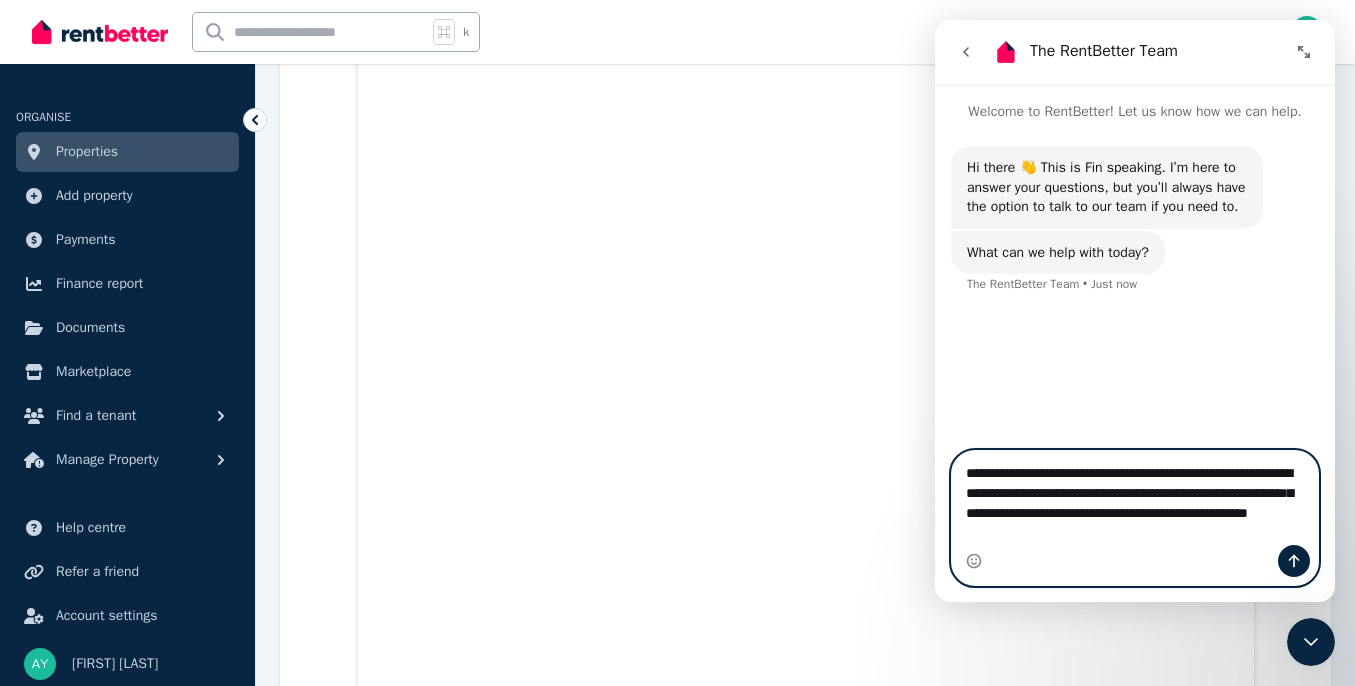 drag, startPoint x: 1238, startPoint y: 520, endPoint x: 1145, endPoint y: 516, distance: 93.08598 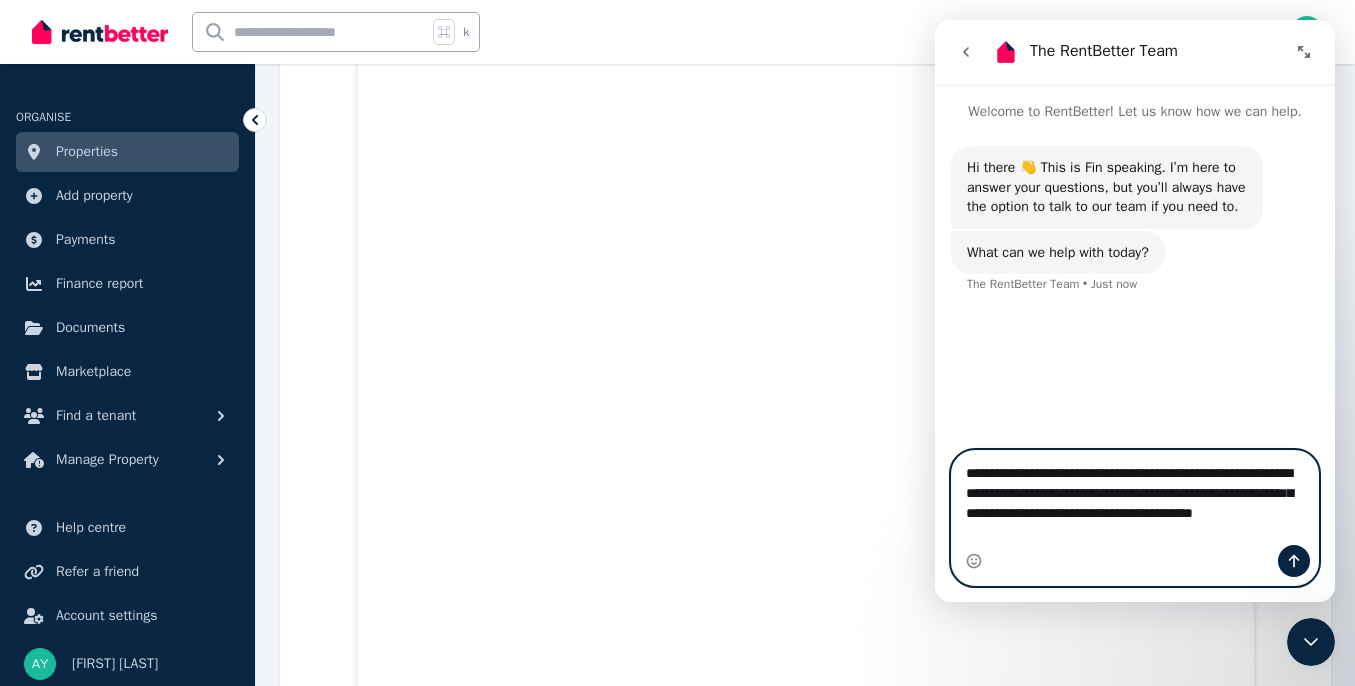 type on "**********" 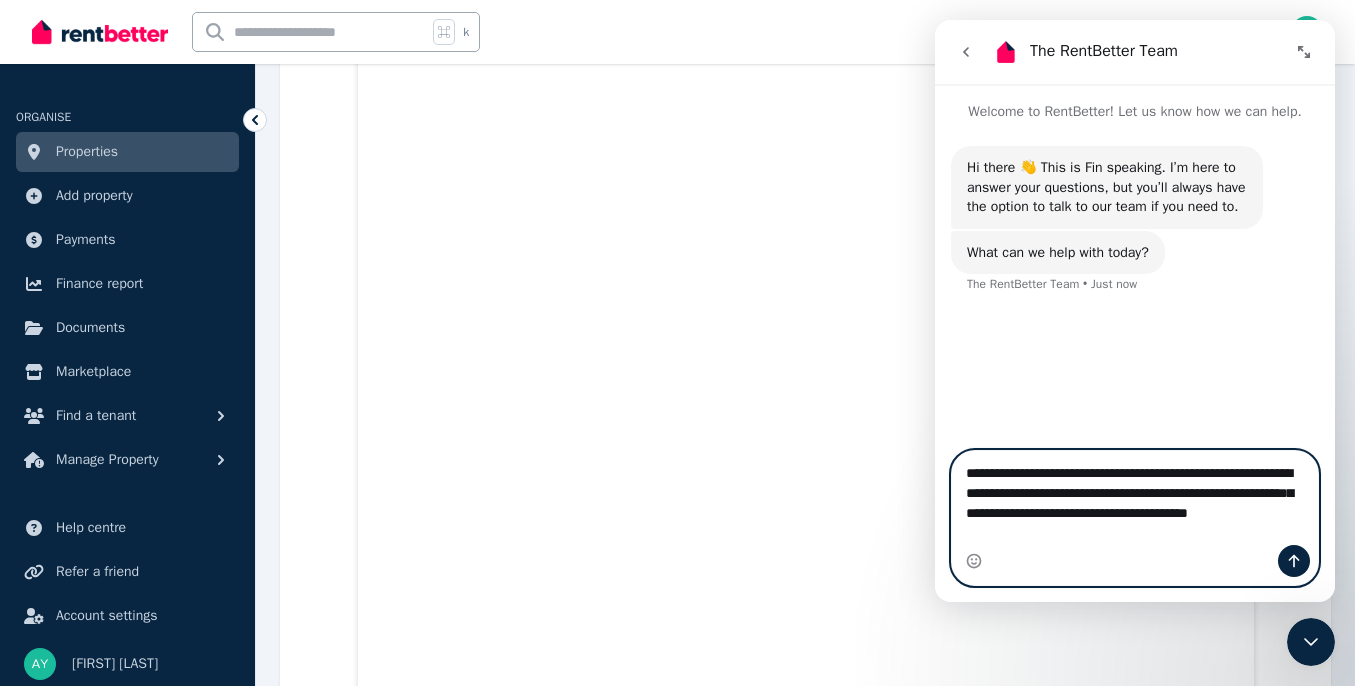 type 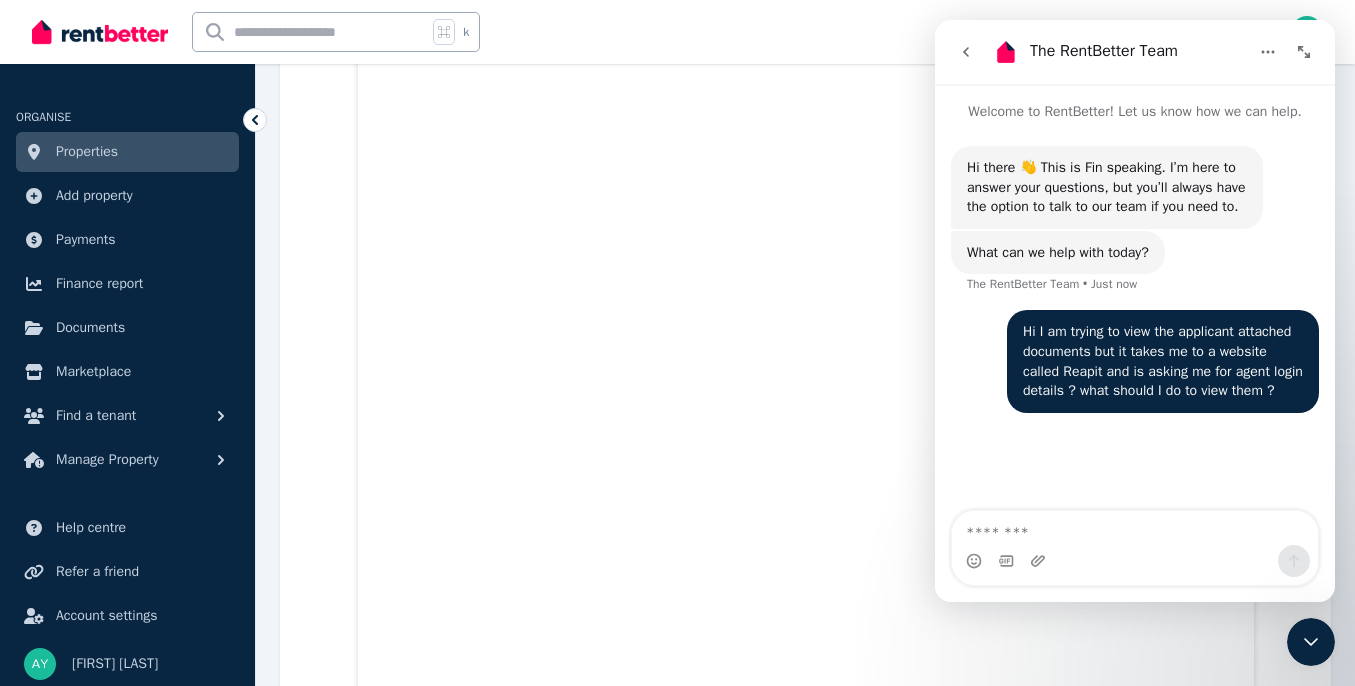 scroll, scrollTop: 12211, scrollLeft: 0, axis: vertical 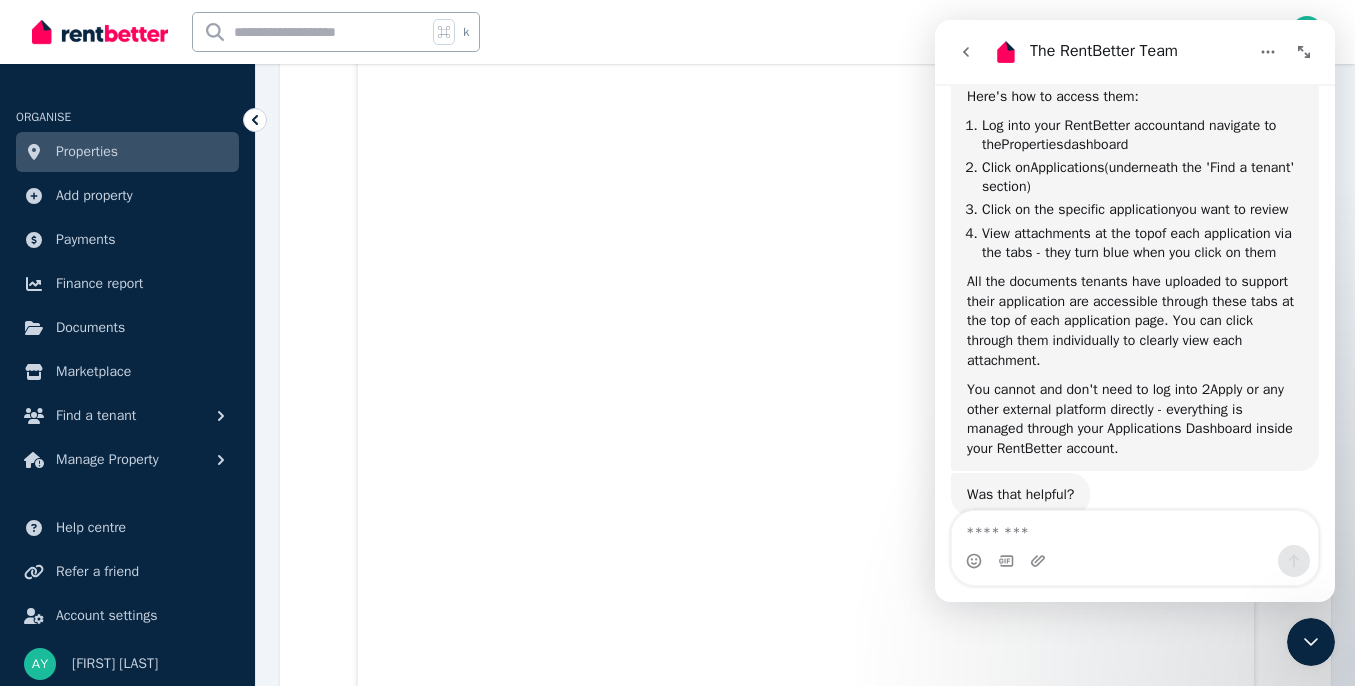 click 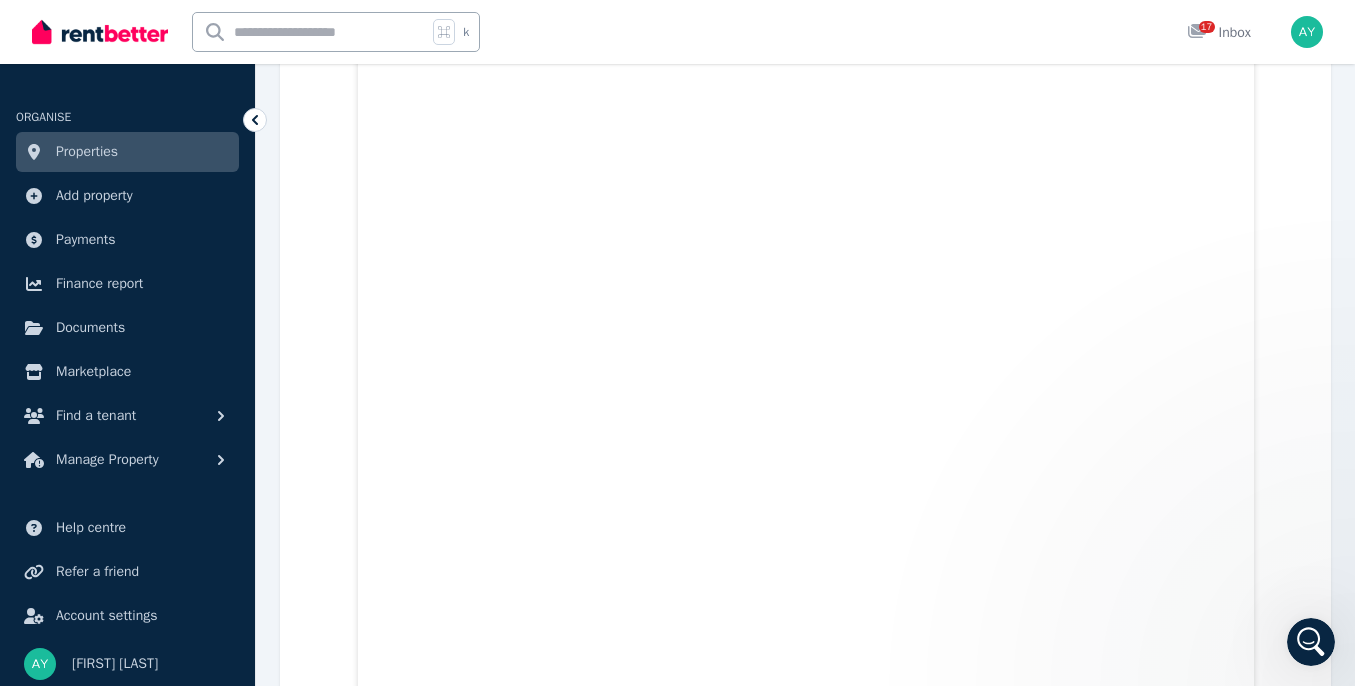 scroll, scrollTop: 0, scrollLeft: 0, axis: both 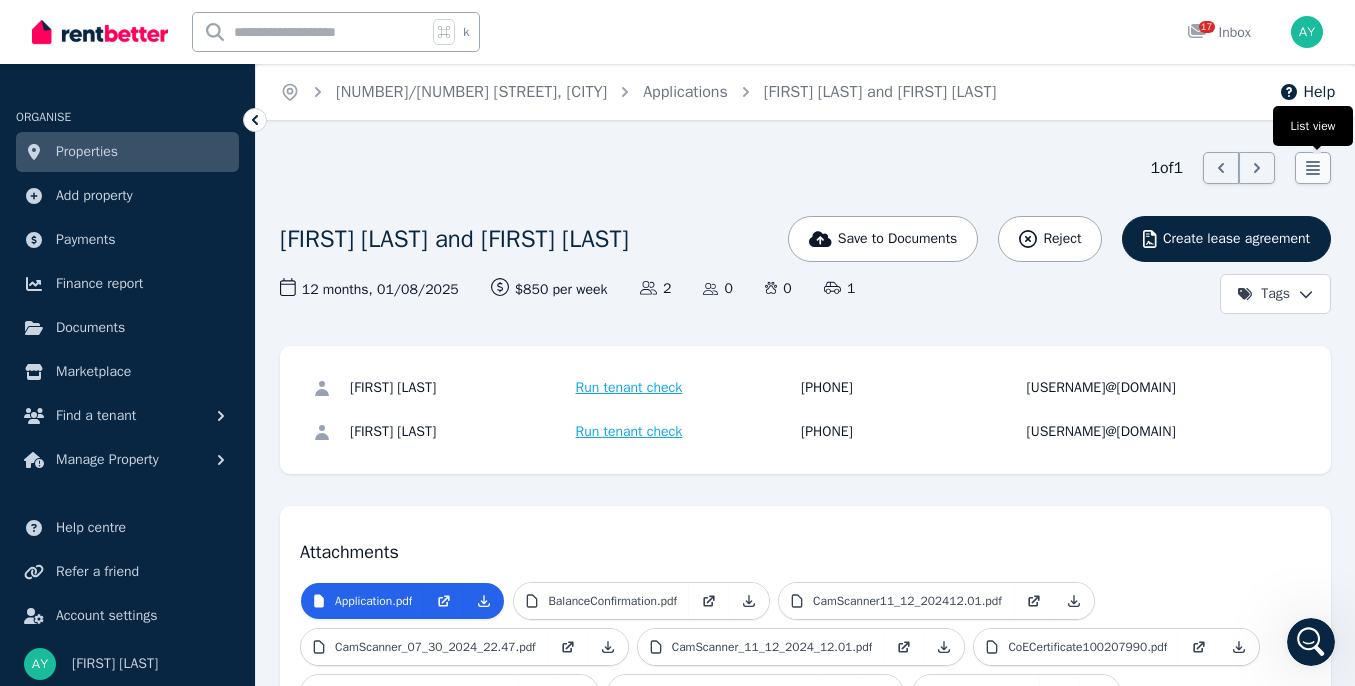 click 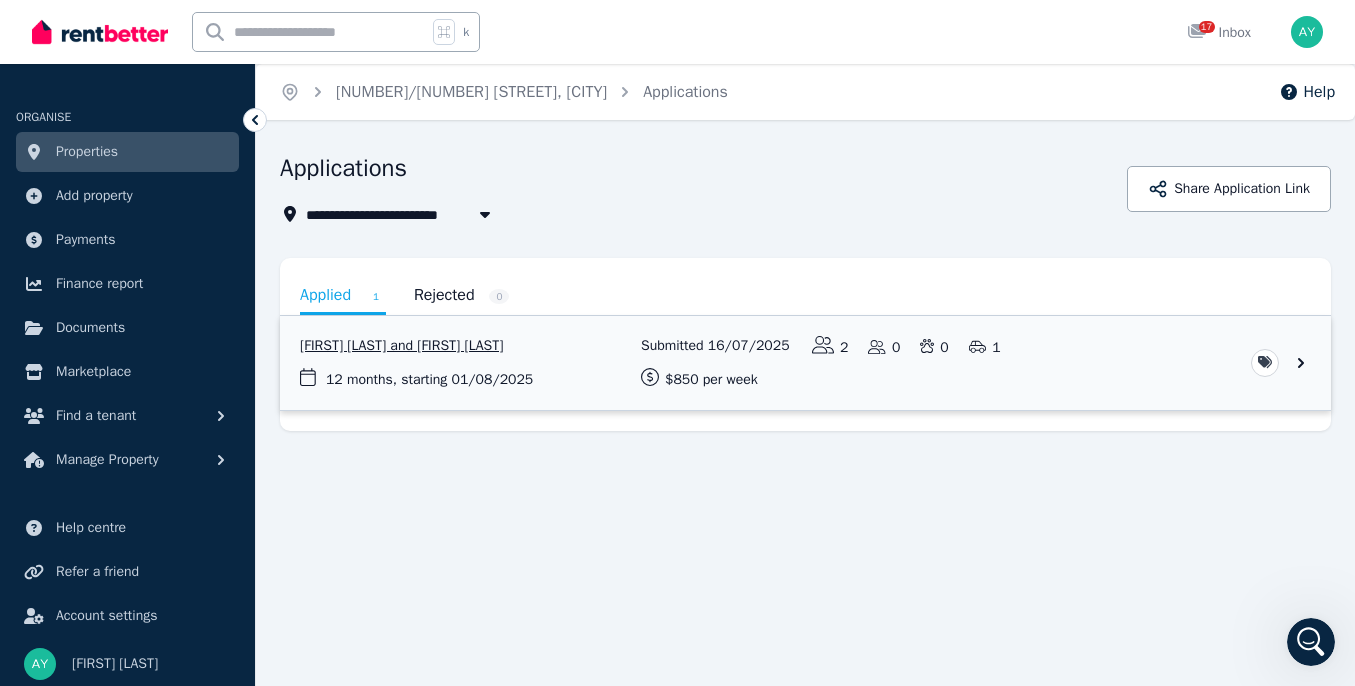 click at bounding box center (805, 363) 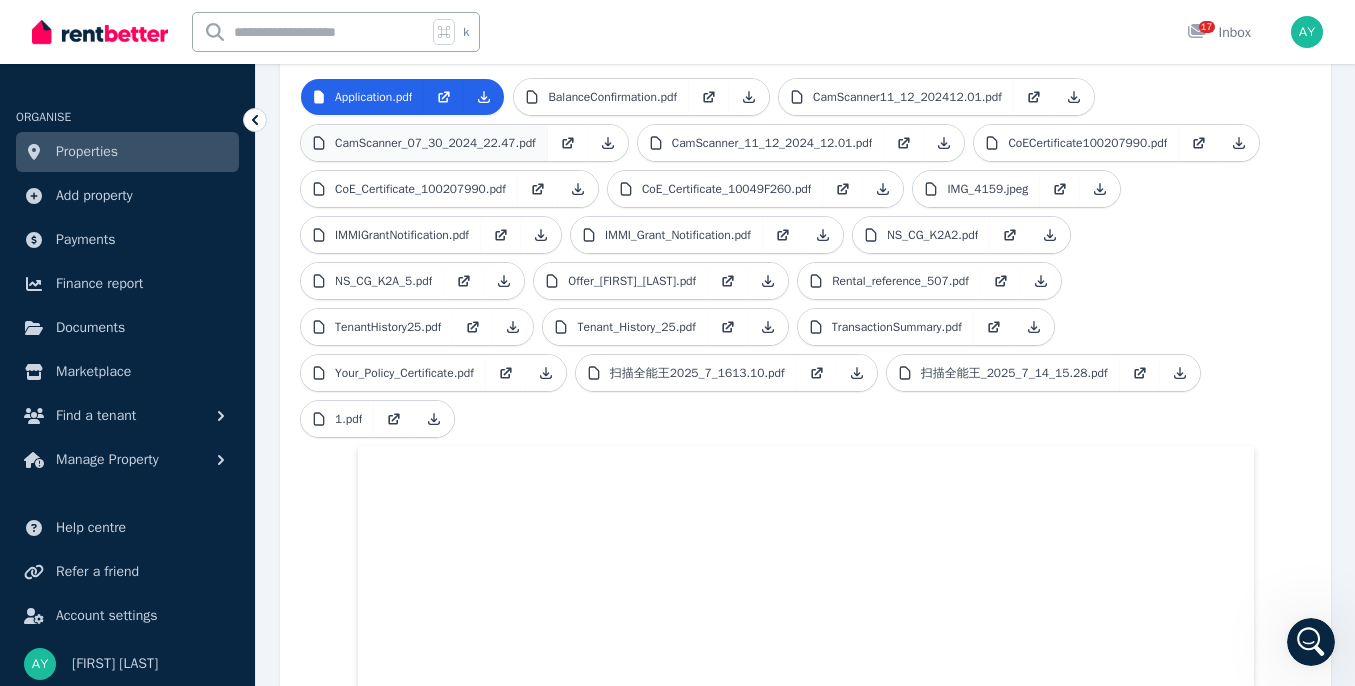 scroll, scrollTop: 503, scrollLeft: 0, axis: vertical 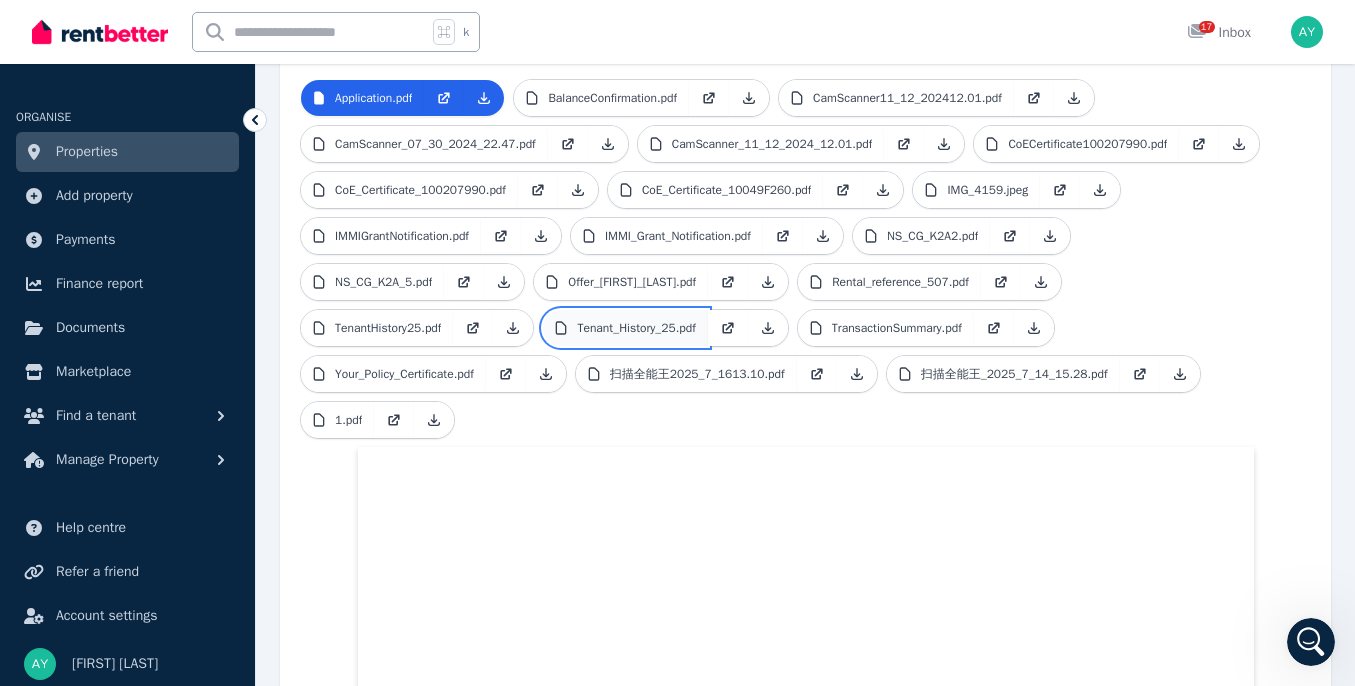 click on "Tenant_History_25.pdf" at bounding box center [636, 328] 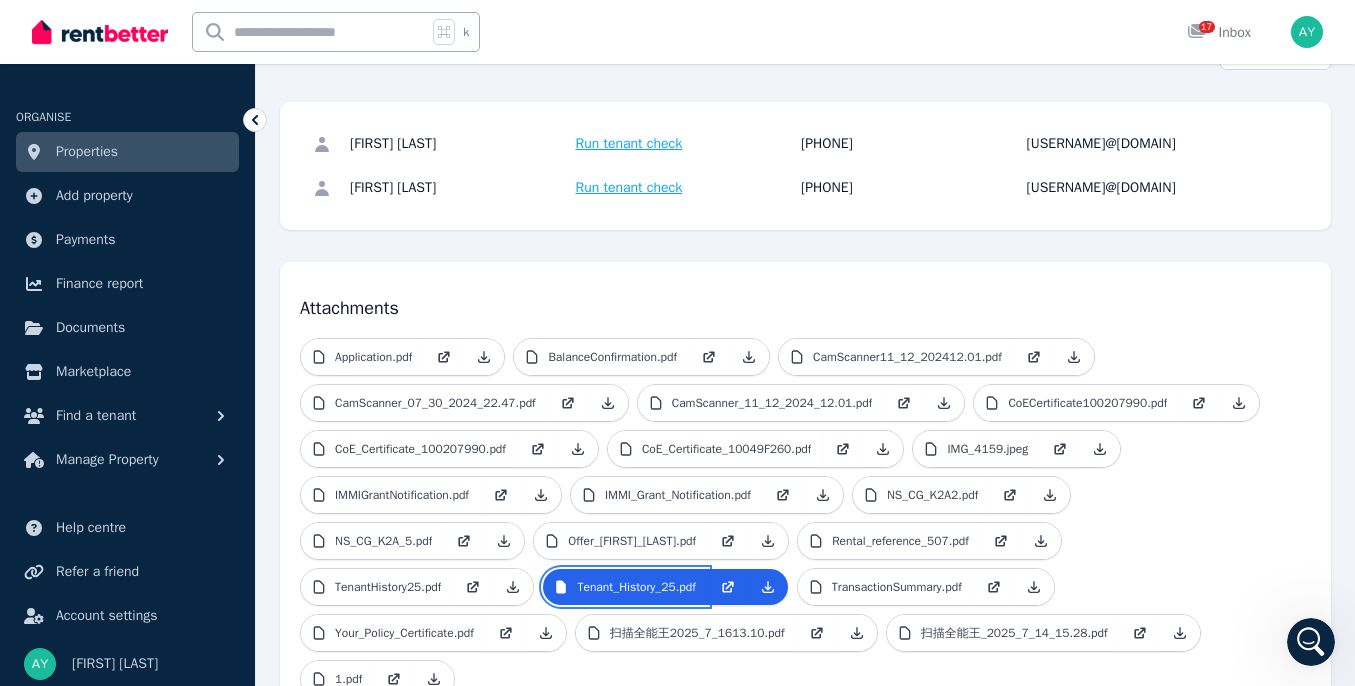 scroll, scrollTop: 293, scrollLeft: 0, axis: vertical 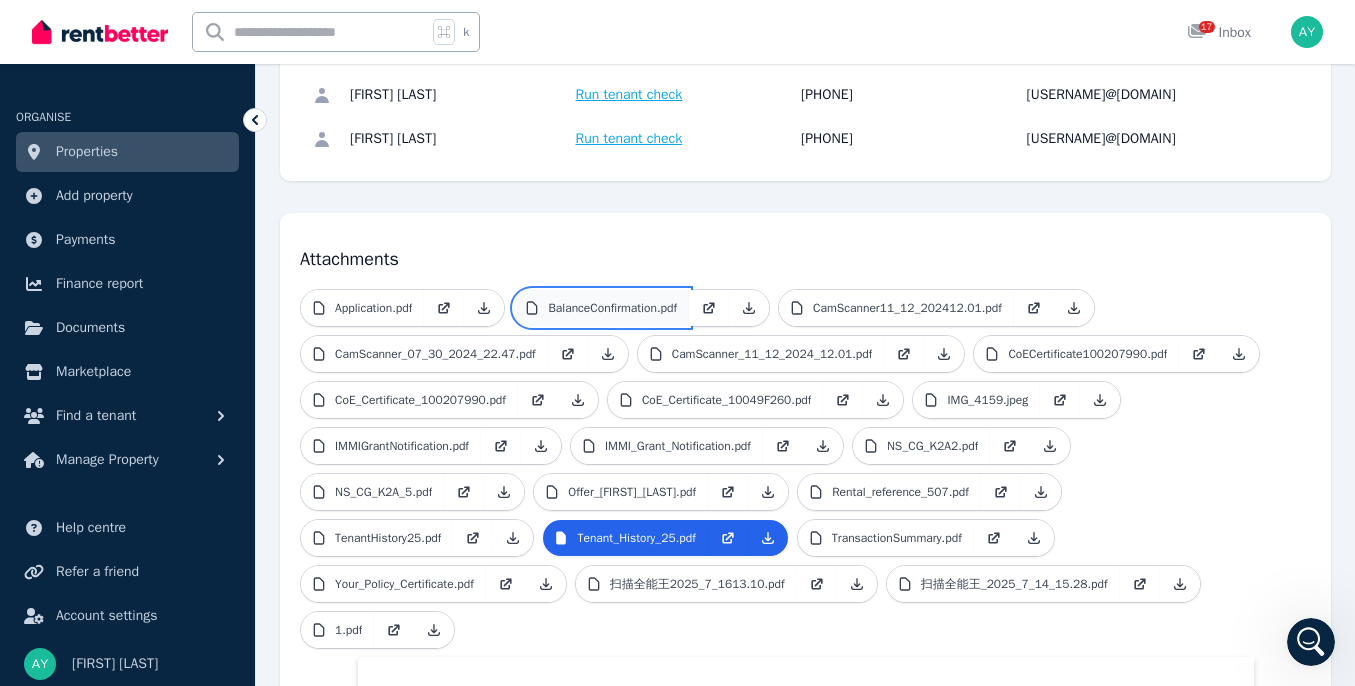 click on "BalanceConfirmation.pdf" at bounding box center (612, 308) 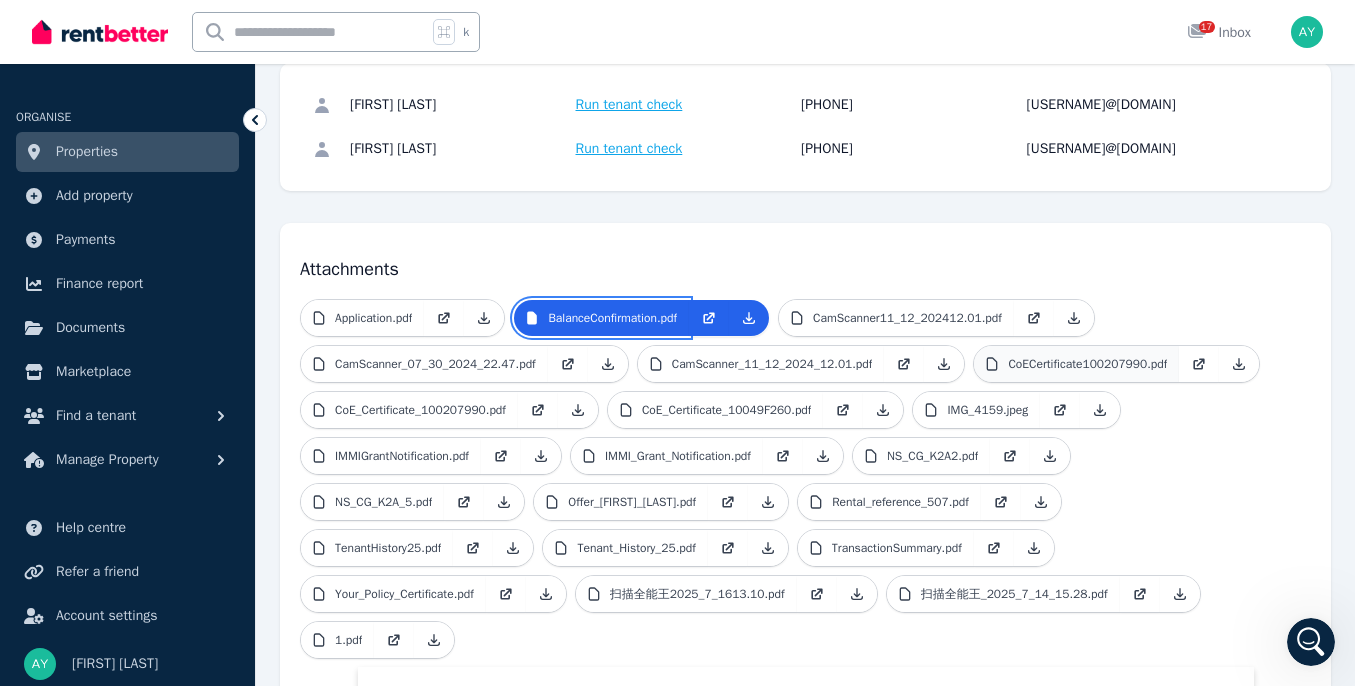 scroll, scrollTop: 298, scrollLeft: 0, axis: vertical 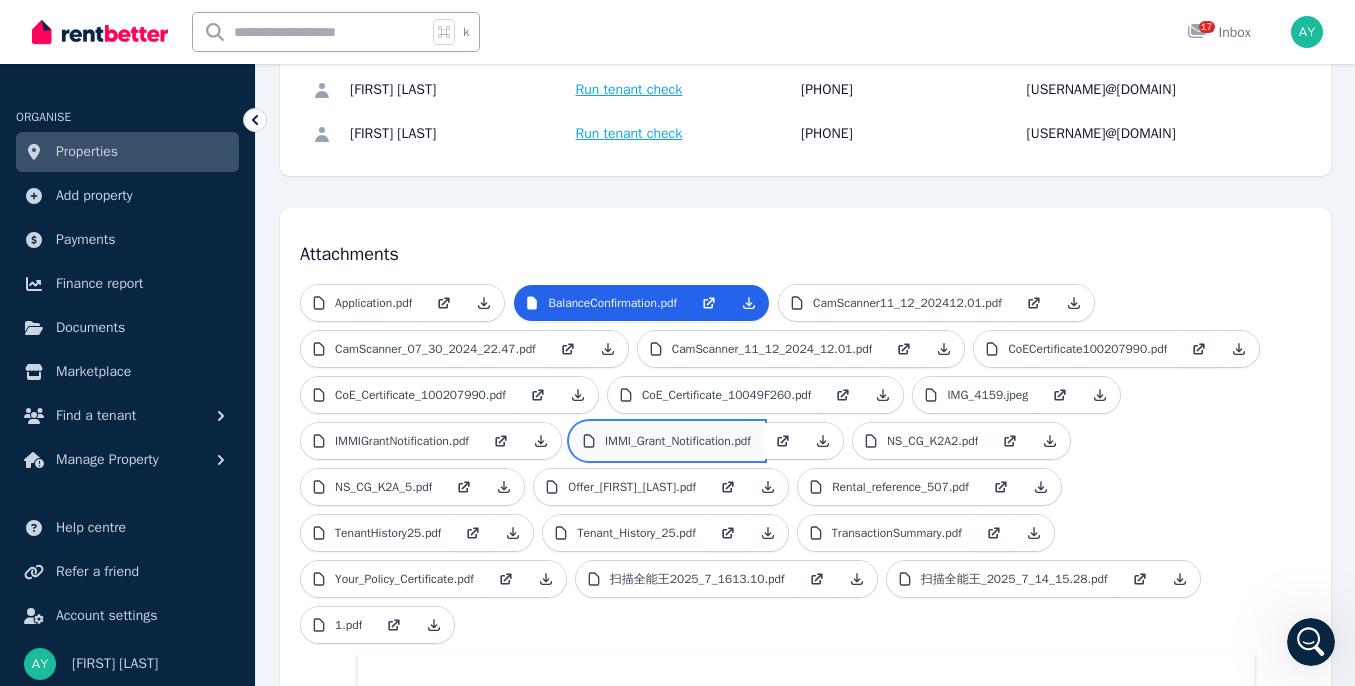 click on "IMMI_Grant_Notification.pdf" at bounding box center (678, 441) 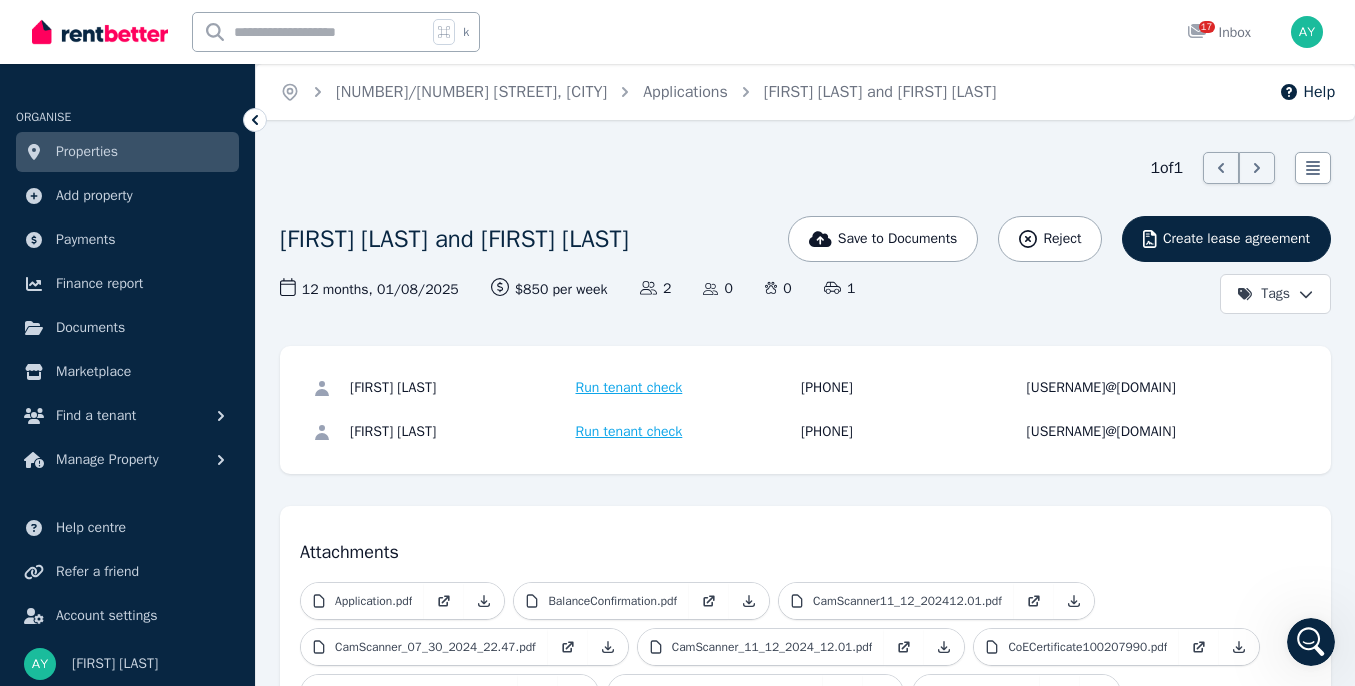 scroll, scrollTop: 214, scrollLeft: 0, axis: vertical 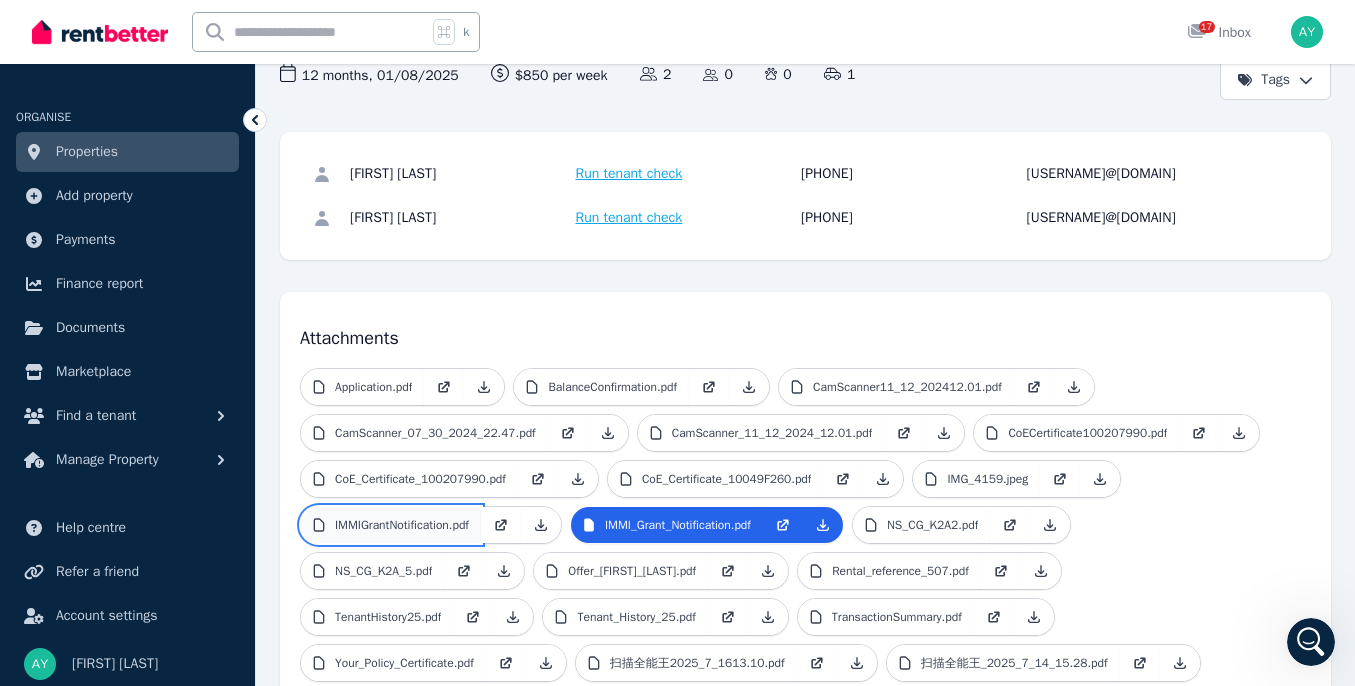 click on "IMMIGrantNotification.pdf" at bounding box center (402, 525) 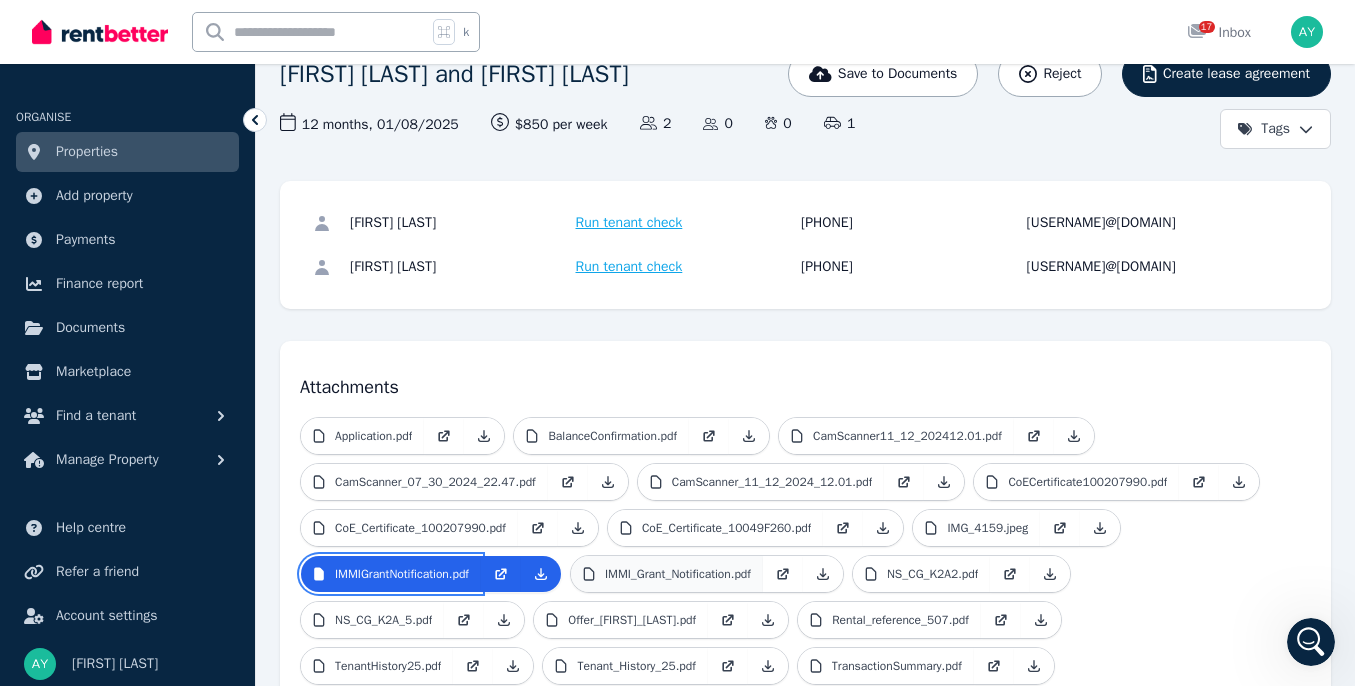 scroll, scrollTop: 314, scrollLeft: 0, axis: vertical 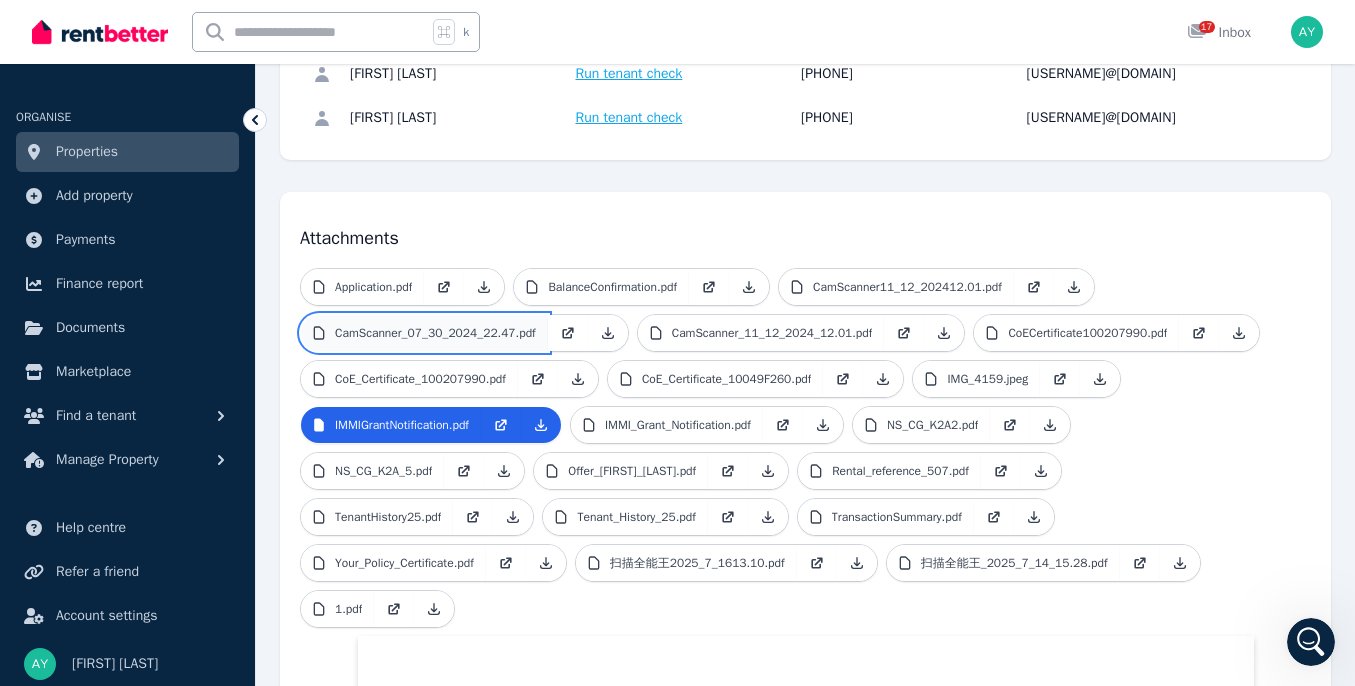 click on "CamScanner_07_30_2024_22.47.pdf" at bounding box center (424, 333) 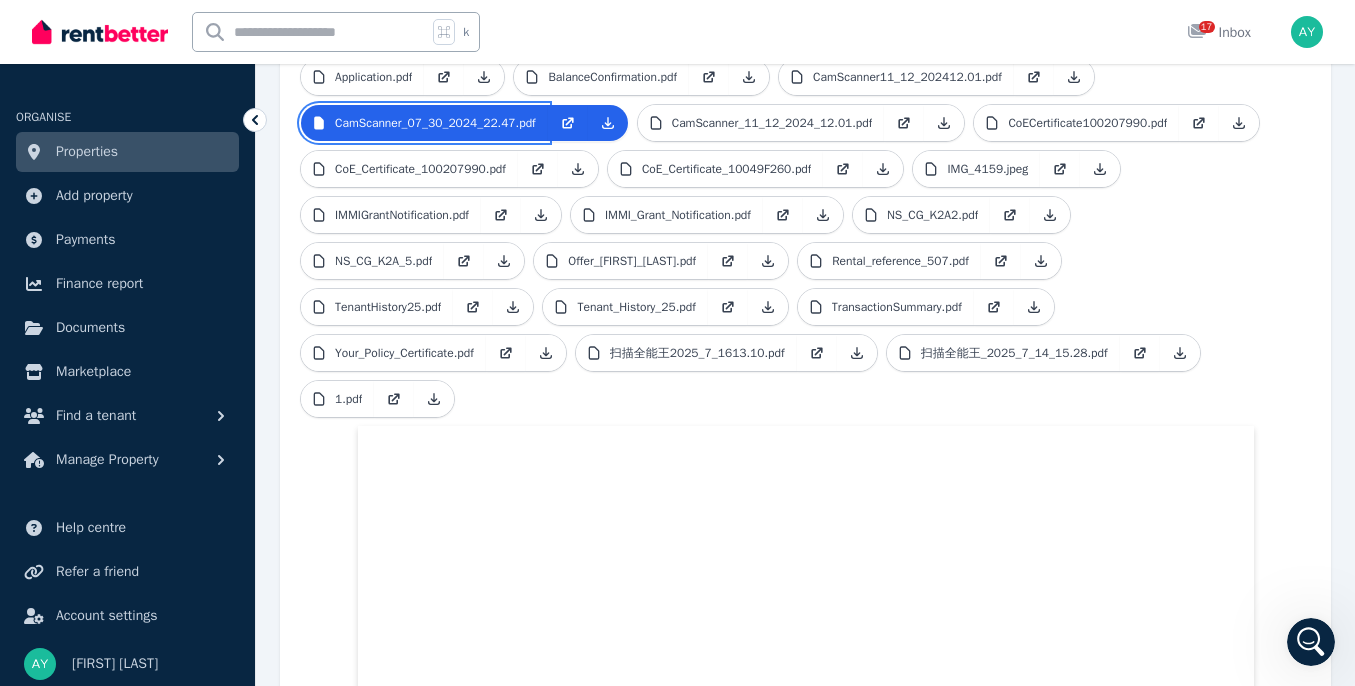 scroll, scrollTop: 379, scrollLeft: 0, axis: vertical 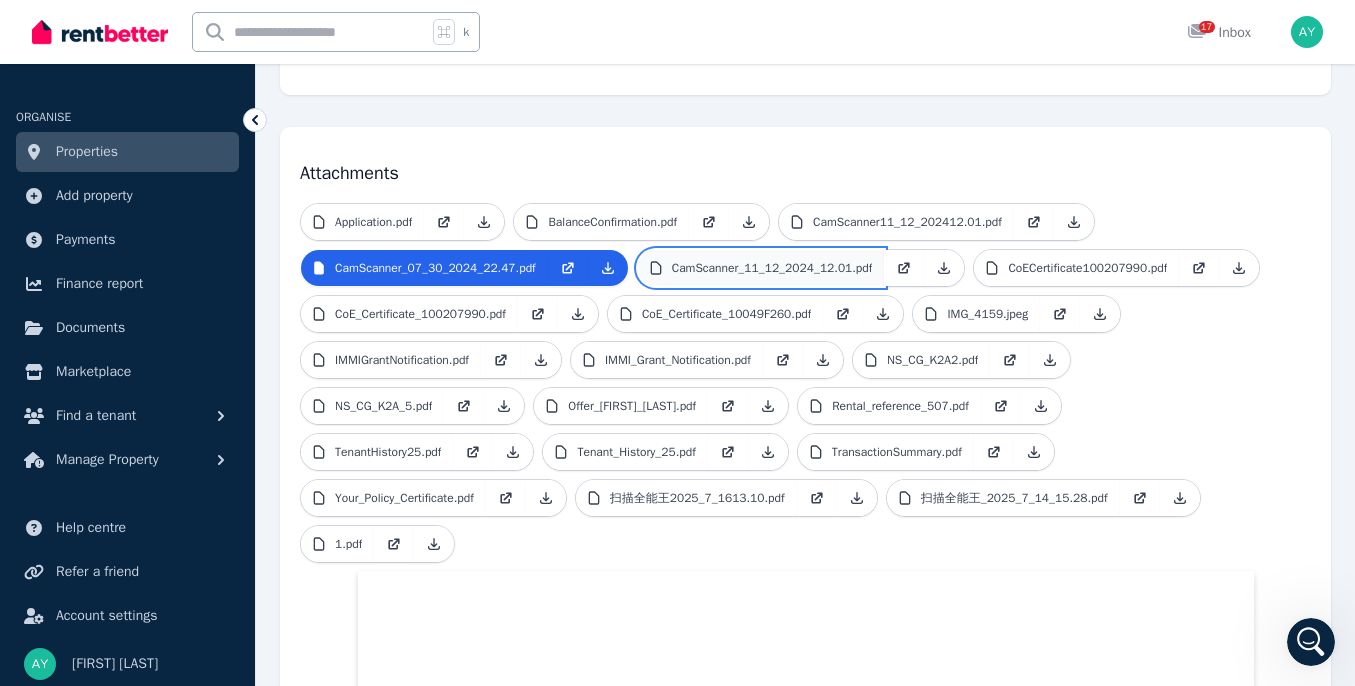 click on "CamScanner_11_12_2024_12.01.pdf" at bounding box center (772, 268) 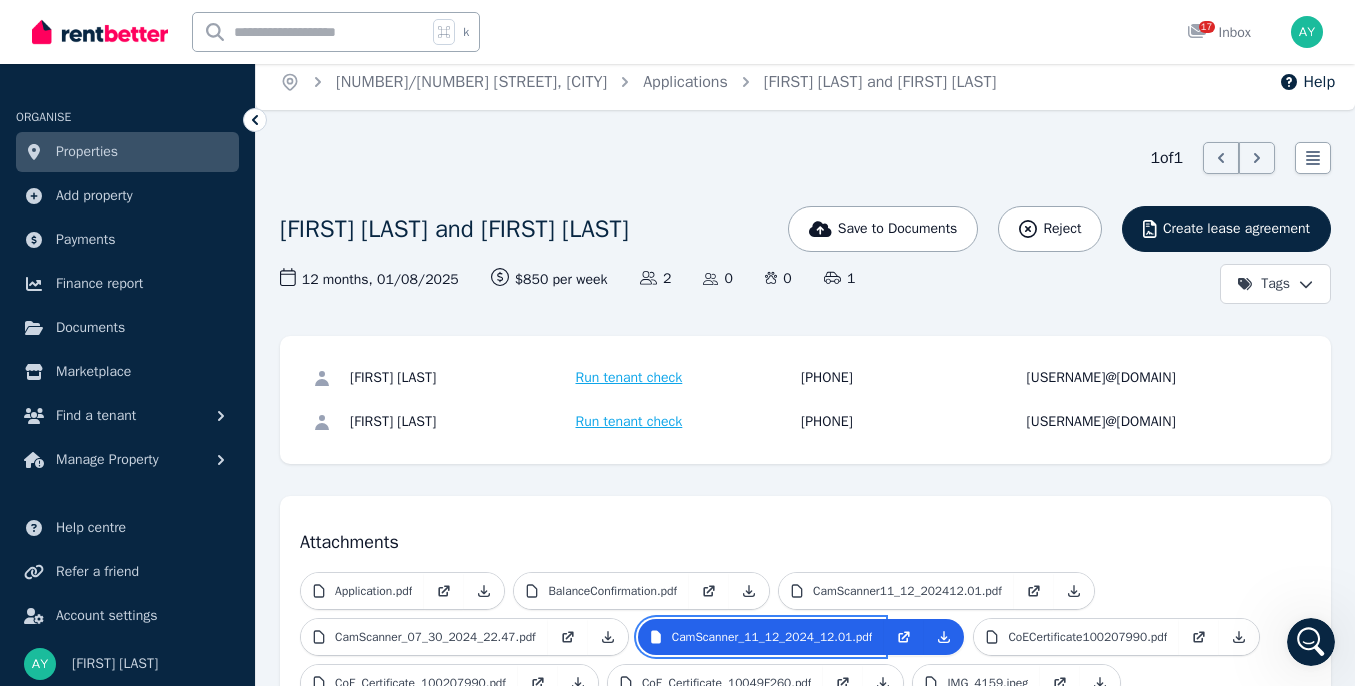 scroll, scrollTop: 341, scrollLeft: 0, axis: vertical 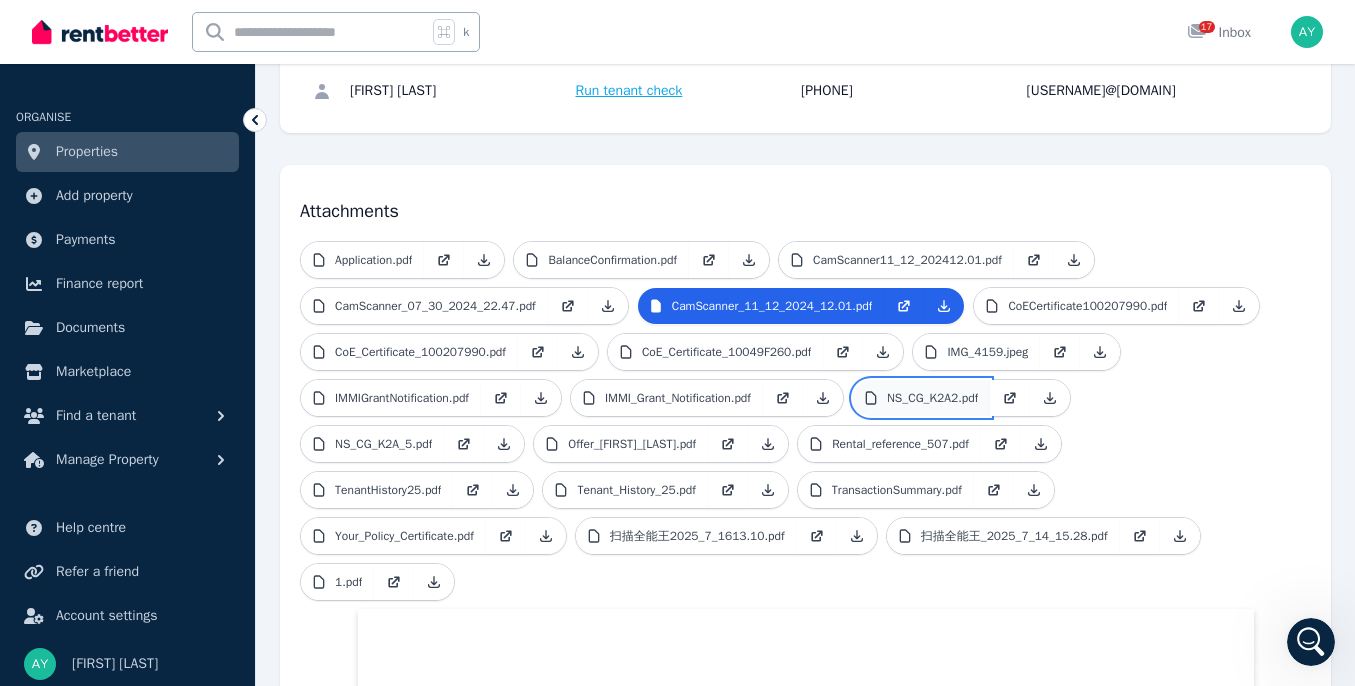 click on "NS_CG_K2A2.pdf" at bounding box center (921, 398) 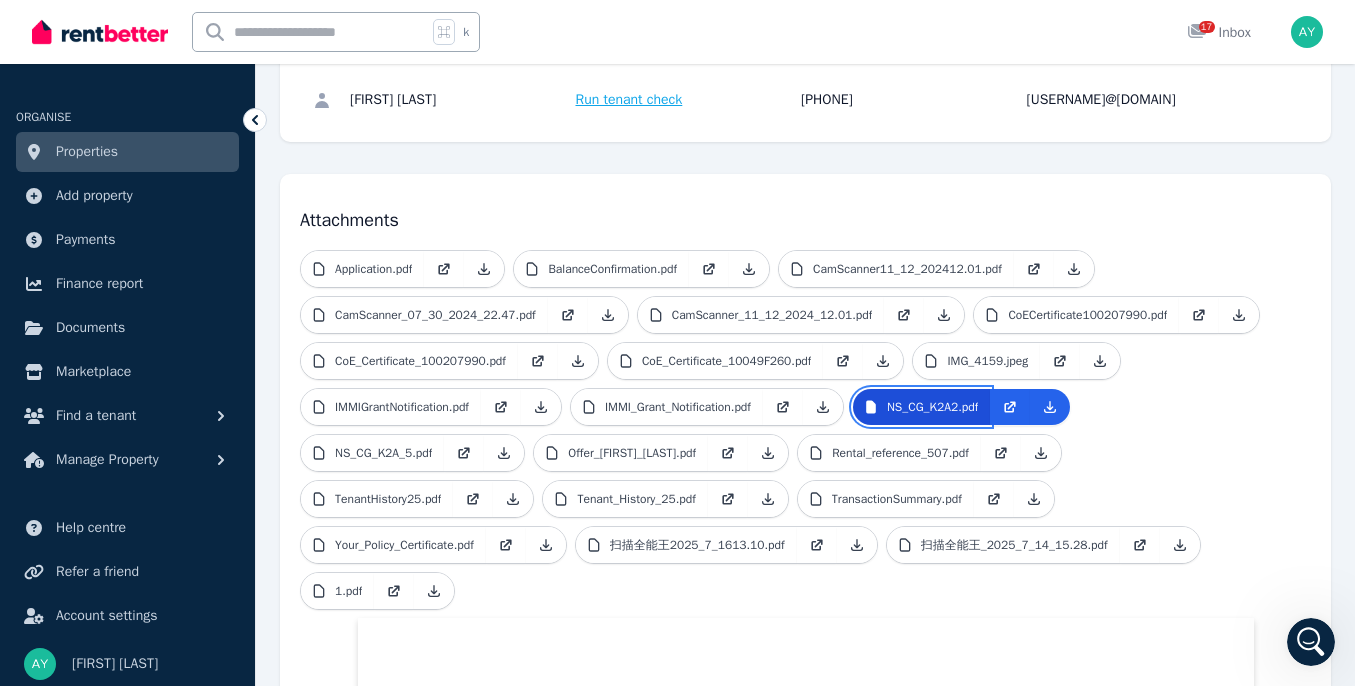 scroll, scrollTop: 289, scrollLeft: 0, axis: vertical 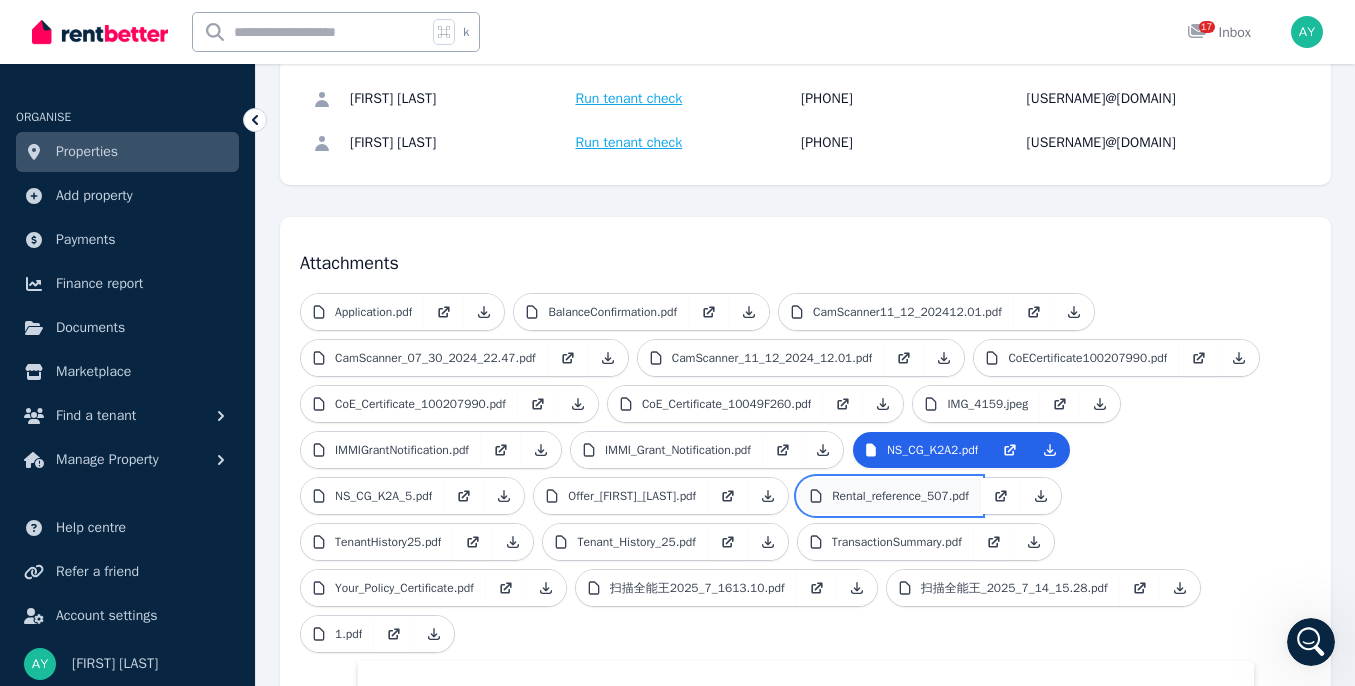 click on "Rental_reference_507.pdf" at bounding box center (900, 496) 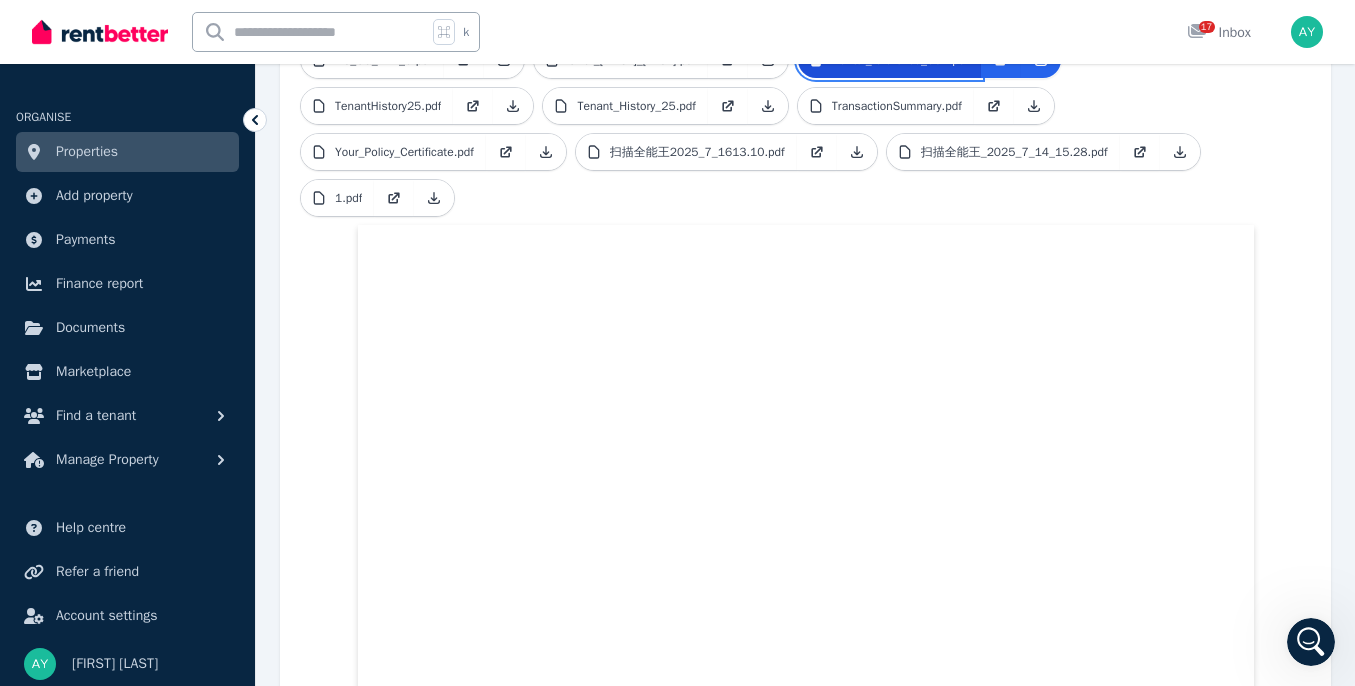 scroll, scrollTop: 351, scrollLeft: 0, axis: vertical 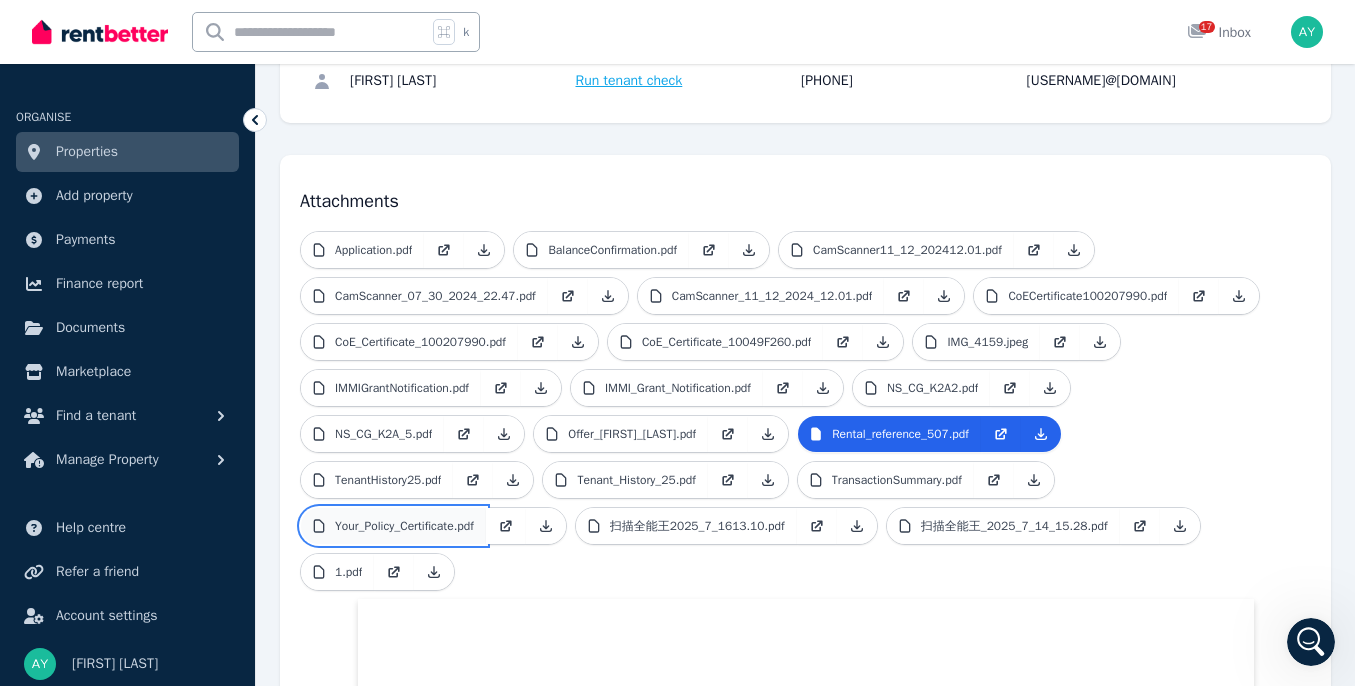 click on "Your_Policy_Certificate.pdf" at bounding box center (404, 526) 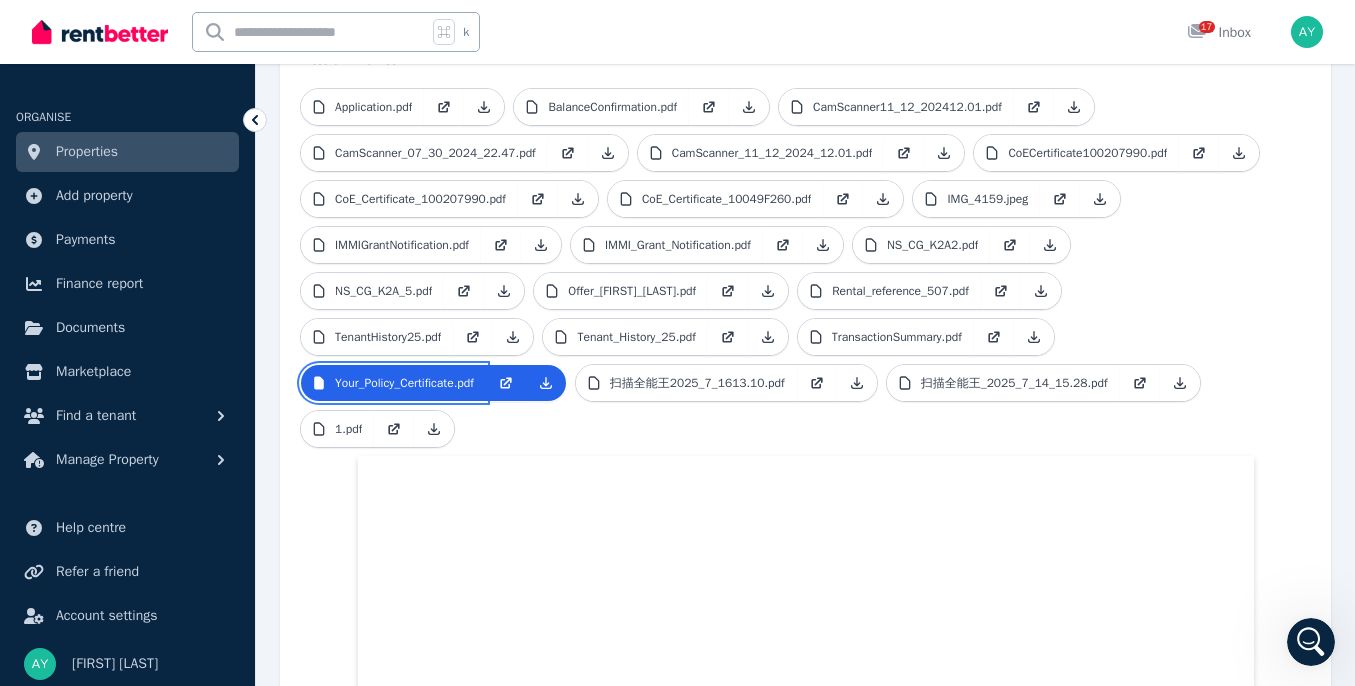 scroll, scrollTop: 487, scrollLeft: 0, axis: vertical 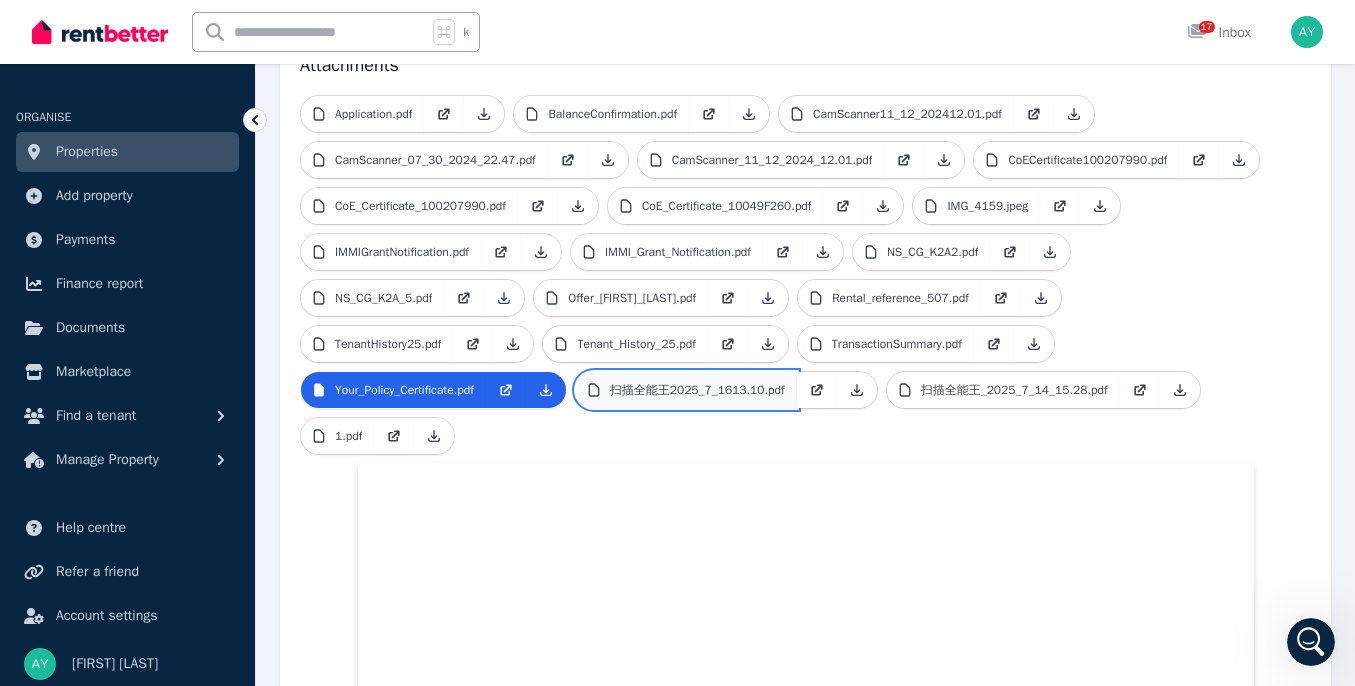 click on "扫描全能王2025_7_1613.10.pdf" at bounding box center [697, 390] 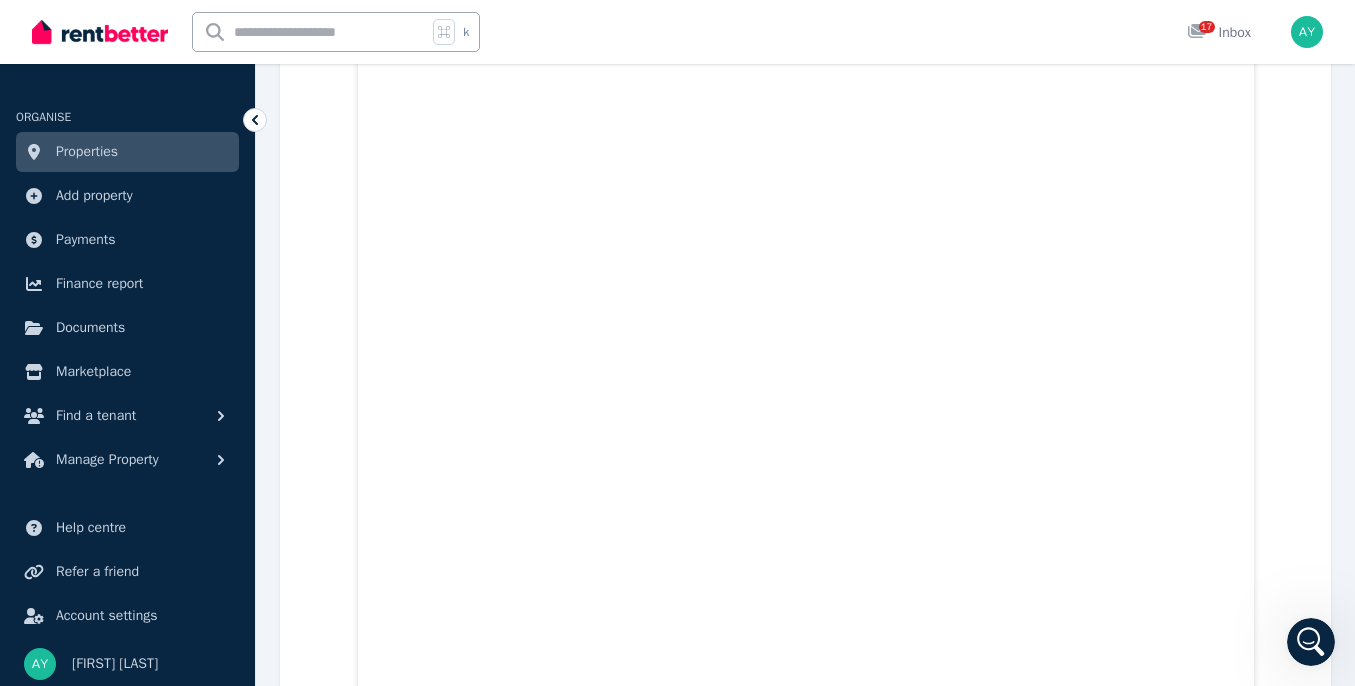 scroll, scrollTop: 358, scrollLeft: 0, axis: vertical 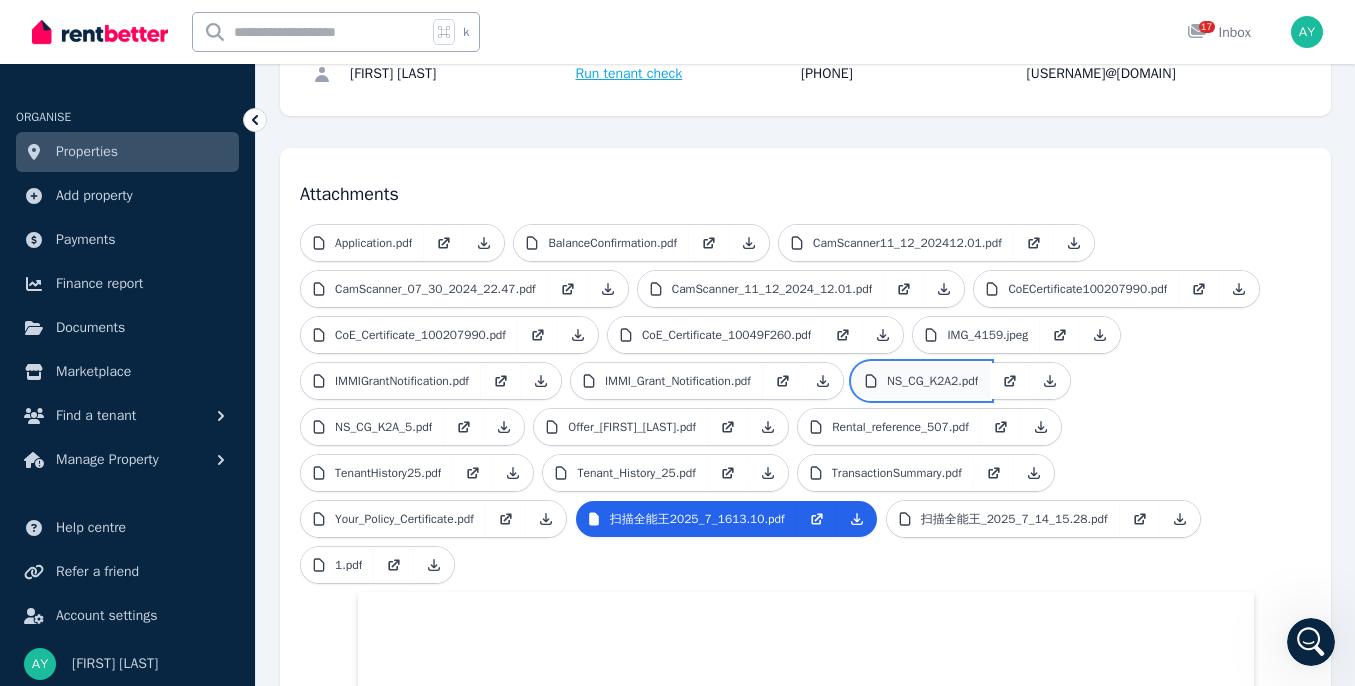 click on "NS_CG_K2A2.pdf" at bounding box center [921, 381] 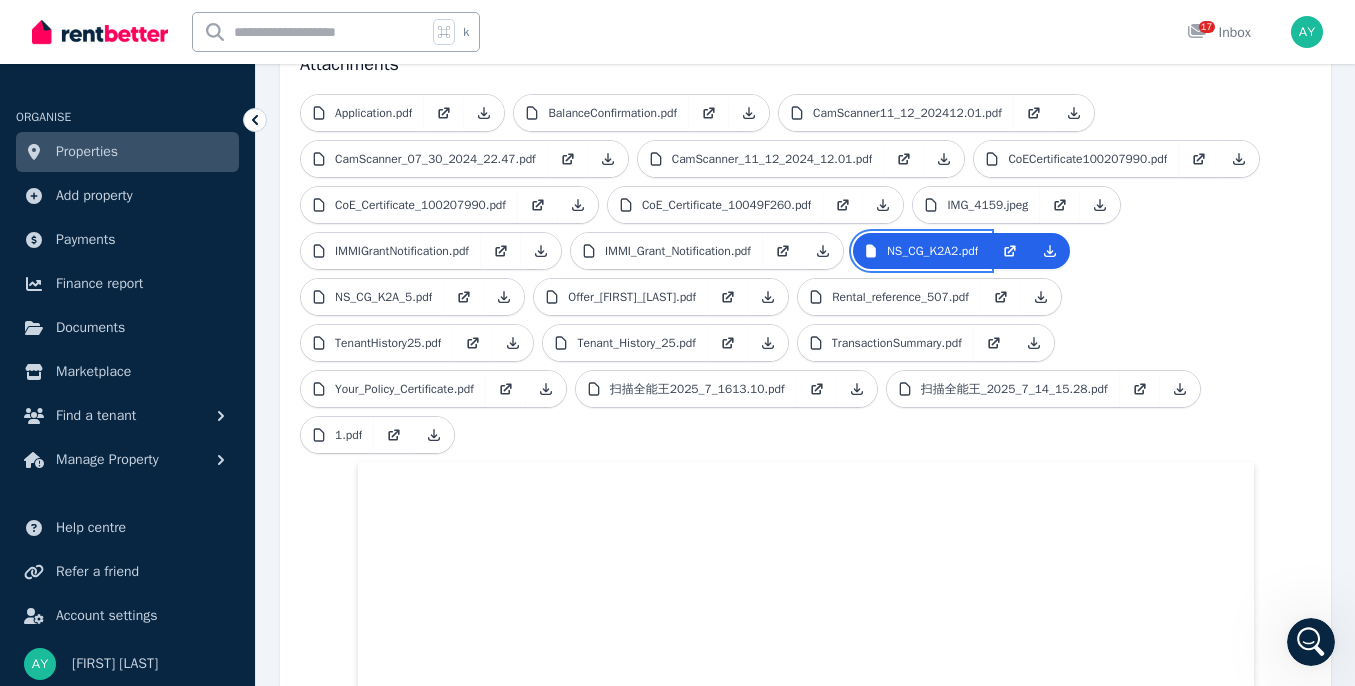 scroll, scrollTop: 348, scrollLeft: 0, axis: vertical 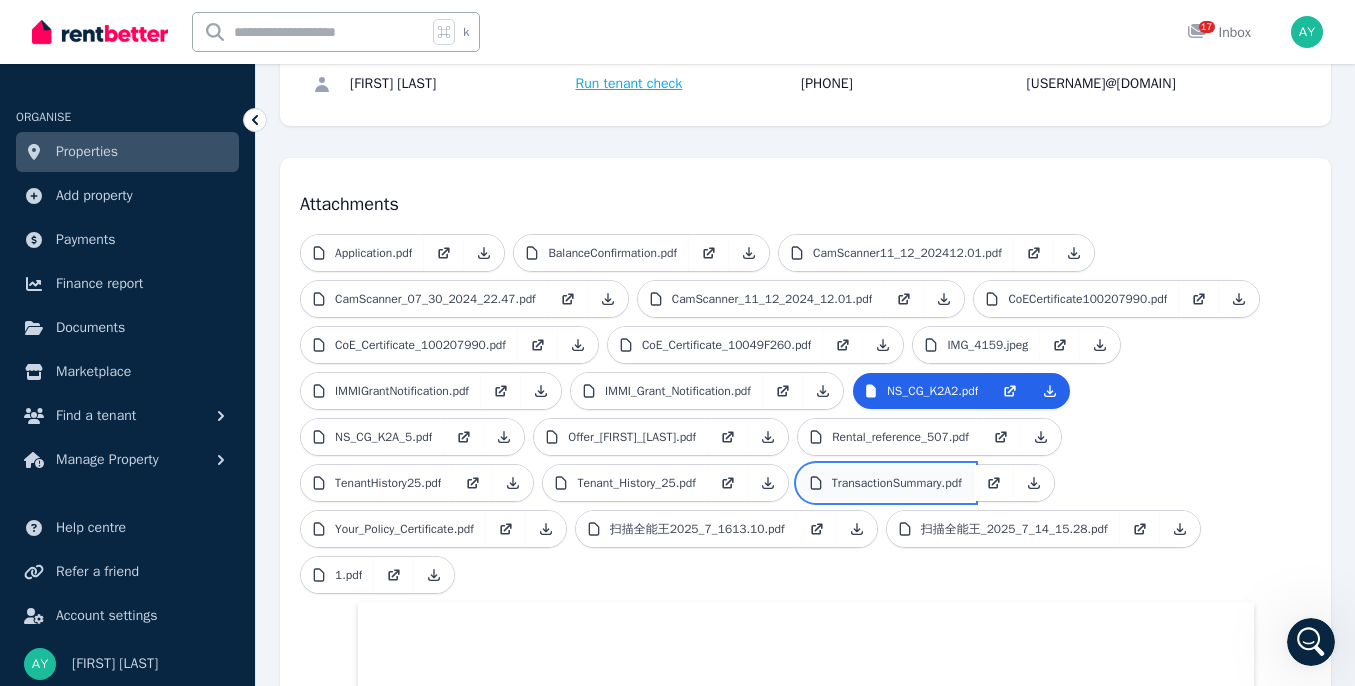 click on "TransactionSummary.pdf" at bounding box center (897, 483) 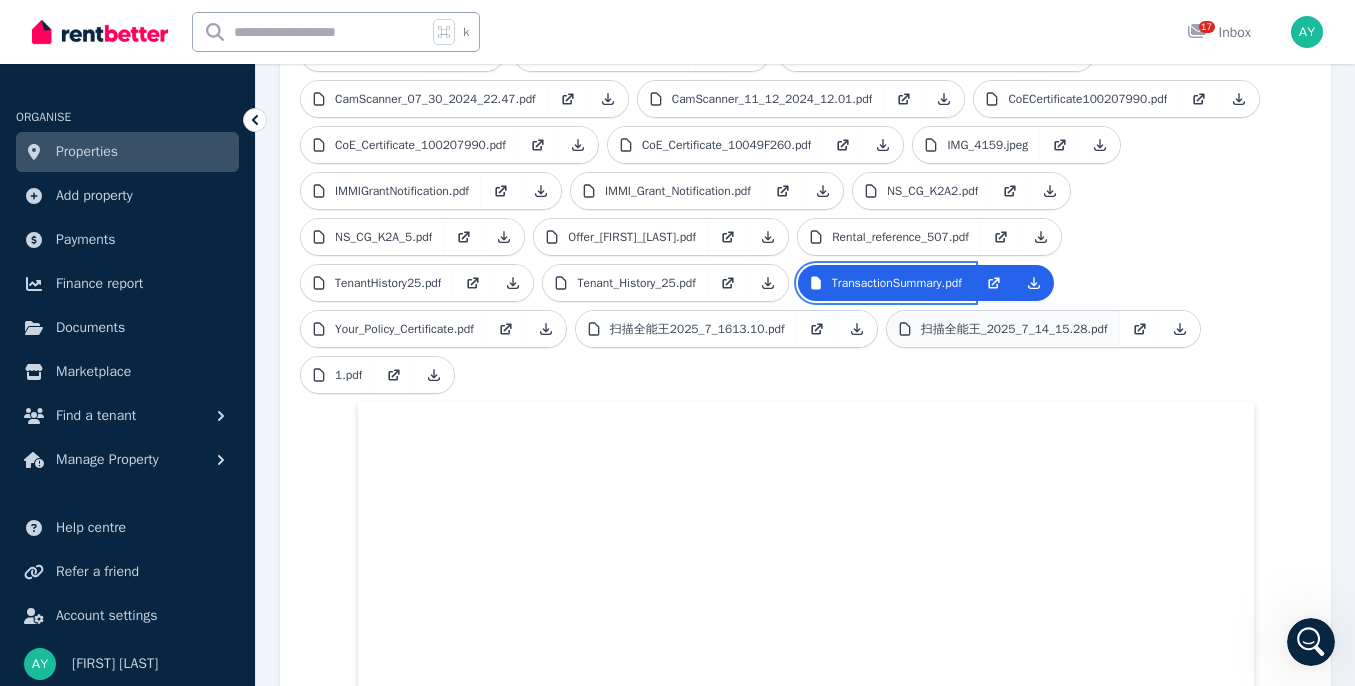 scroll, scrollTop: 0, scrollLeft: 0, axis: both 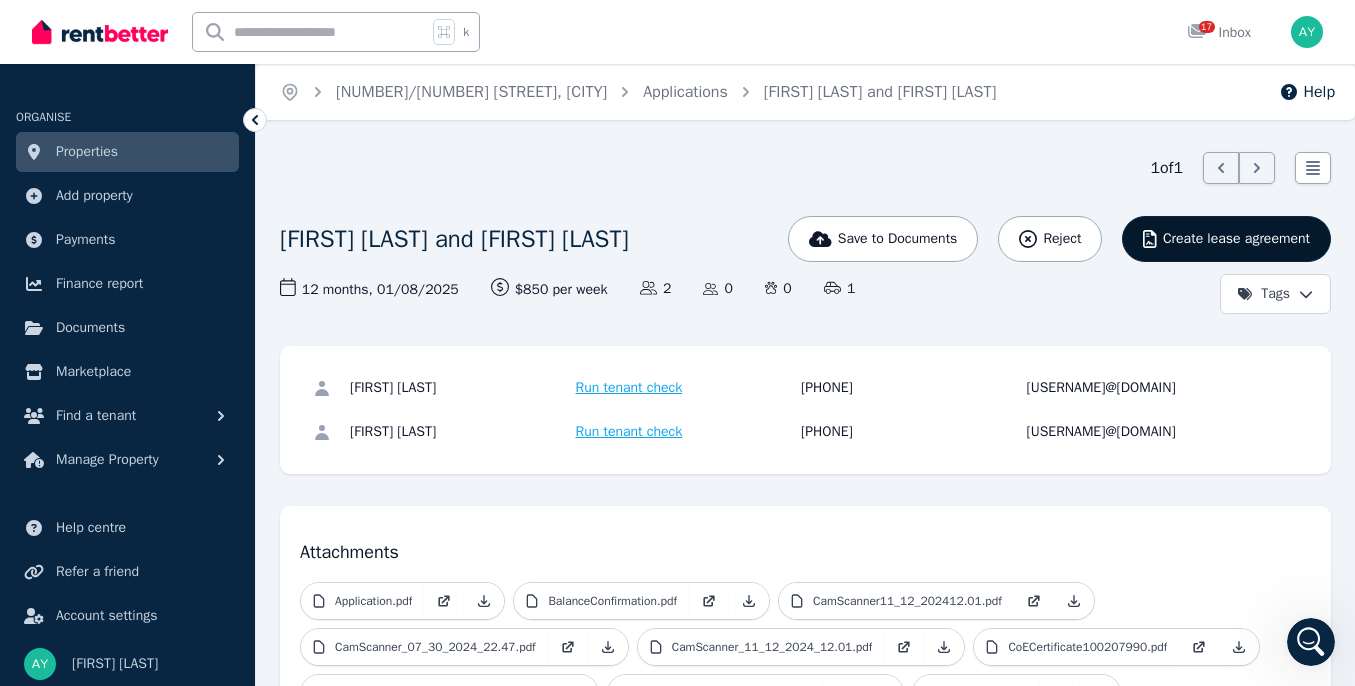 click on "Create lease agreement" at bounding box center [1236, 239] 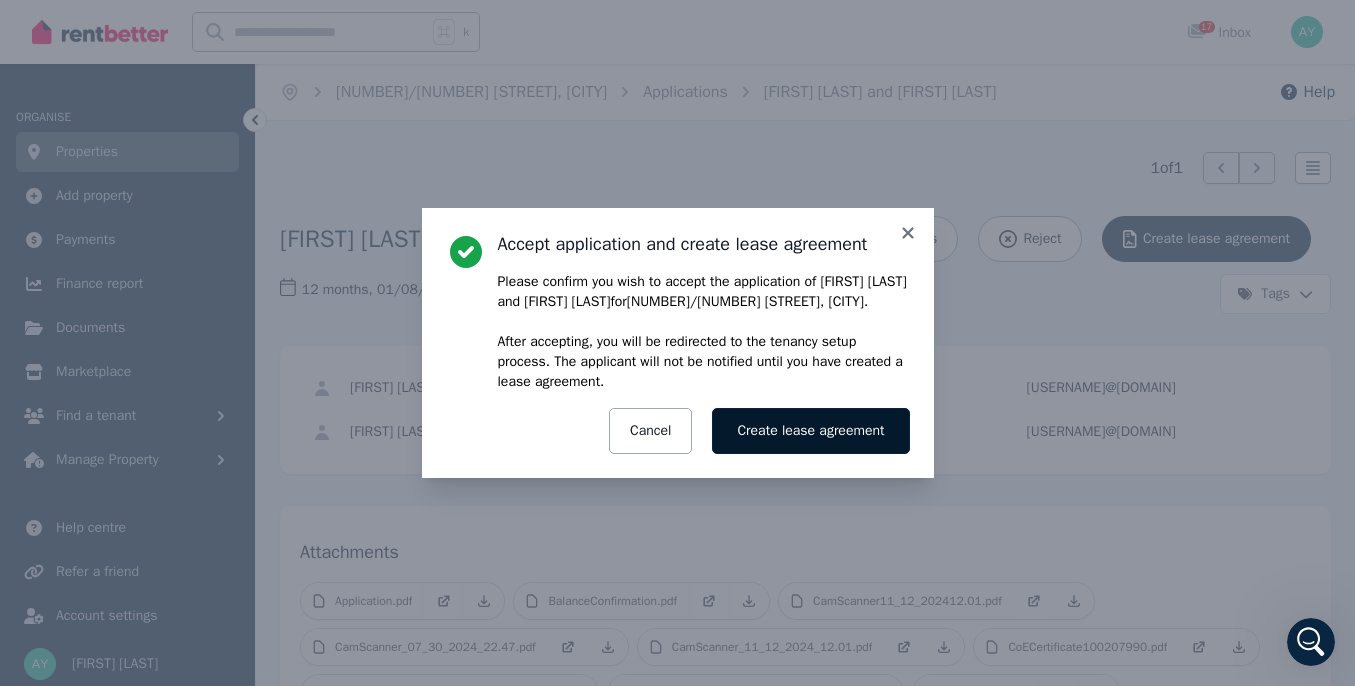 click on "Create lease agreement" at bounding box center [810, 431] 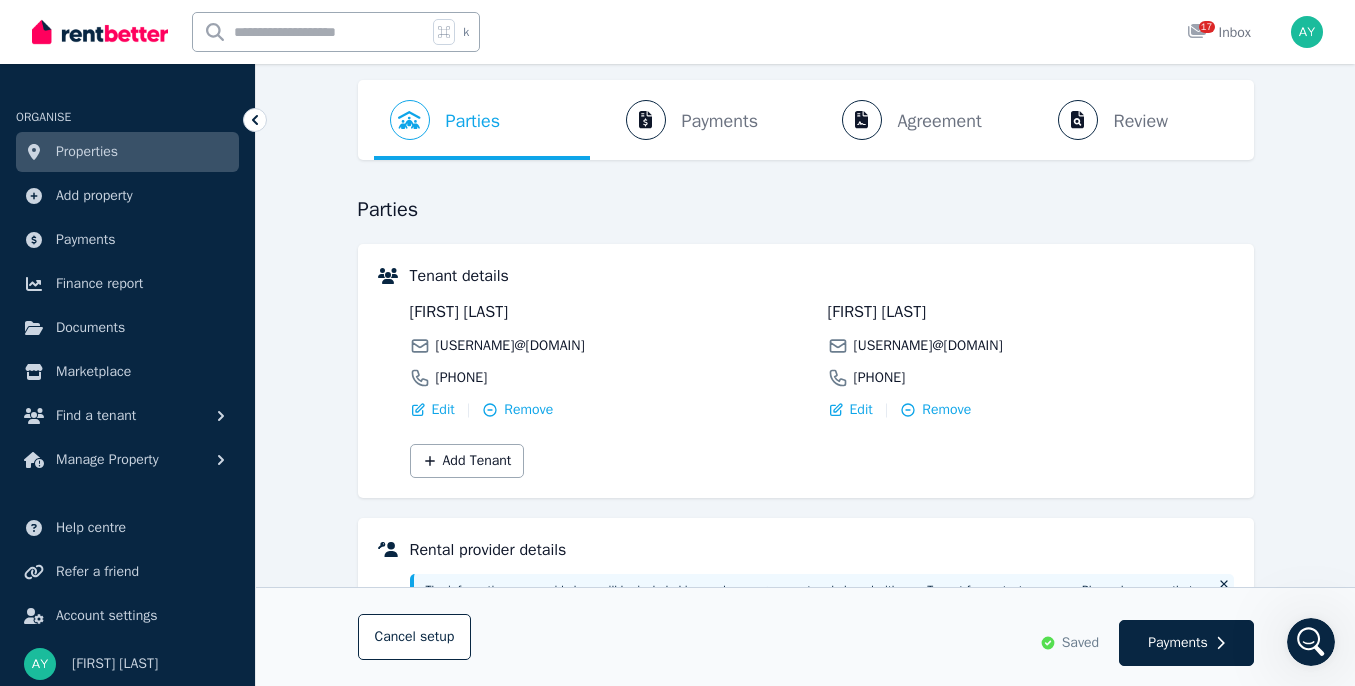 scroll, scrollTop: 0, scrollLeft: 0, axis: both 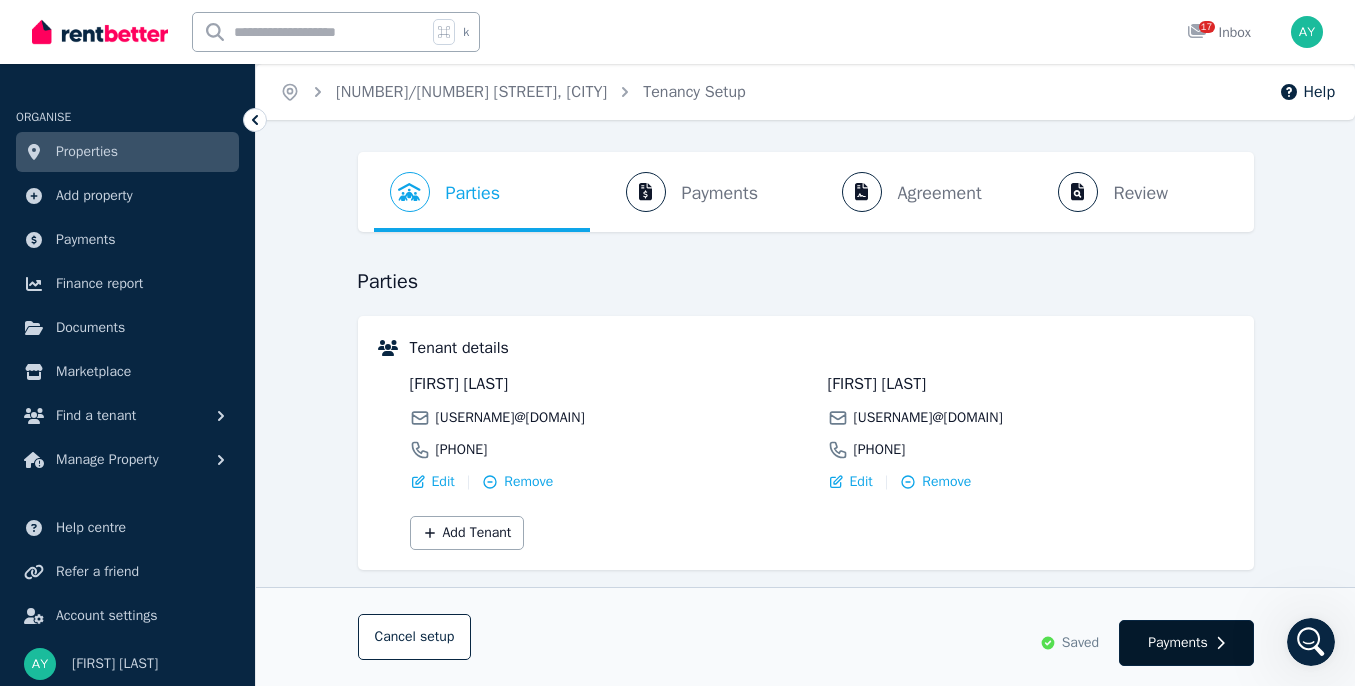 click on "Payments" at bounding box center (1178, 643) 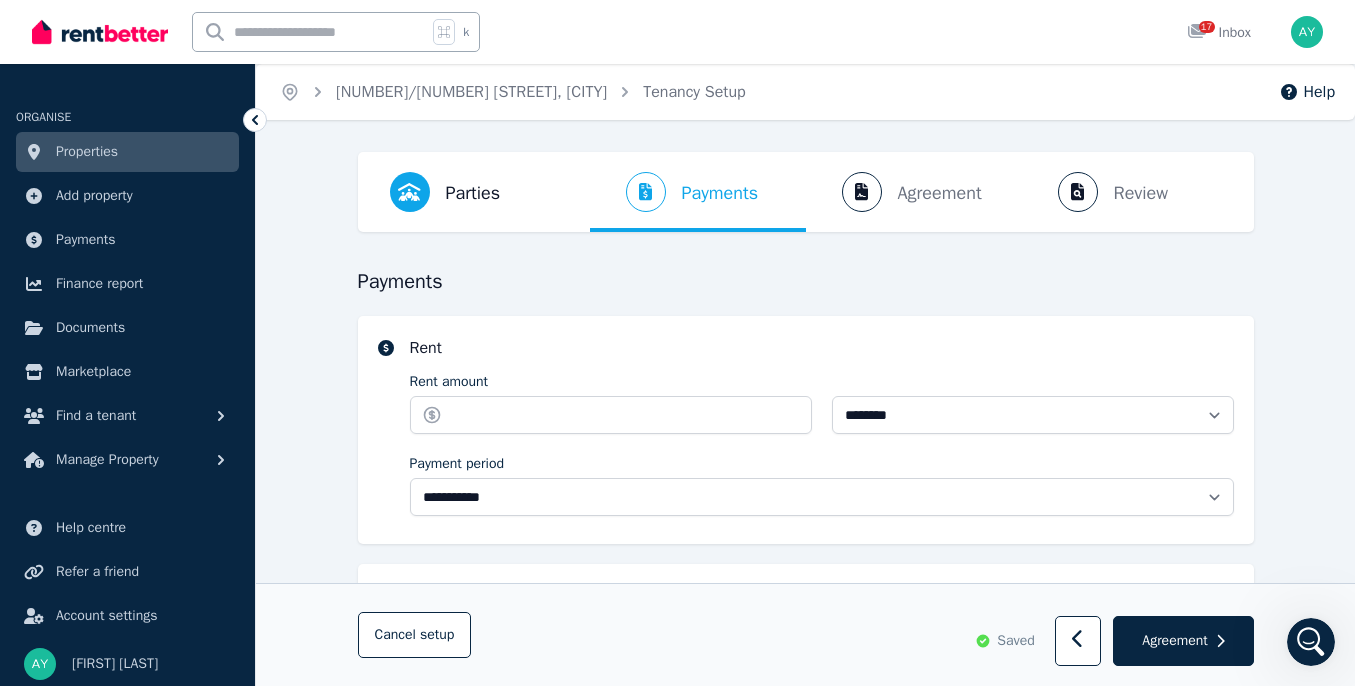 select on "**********" 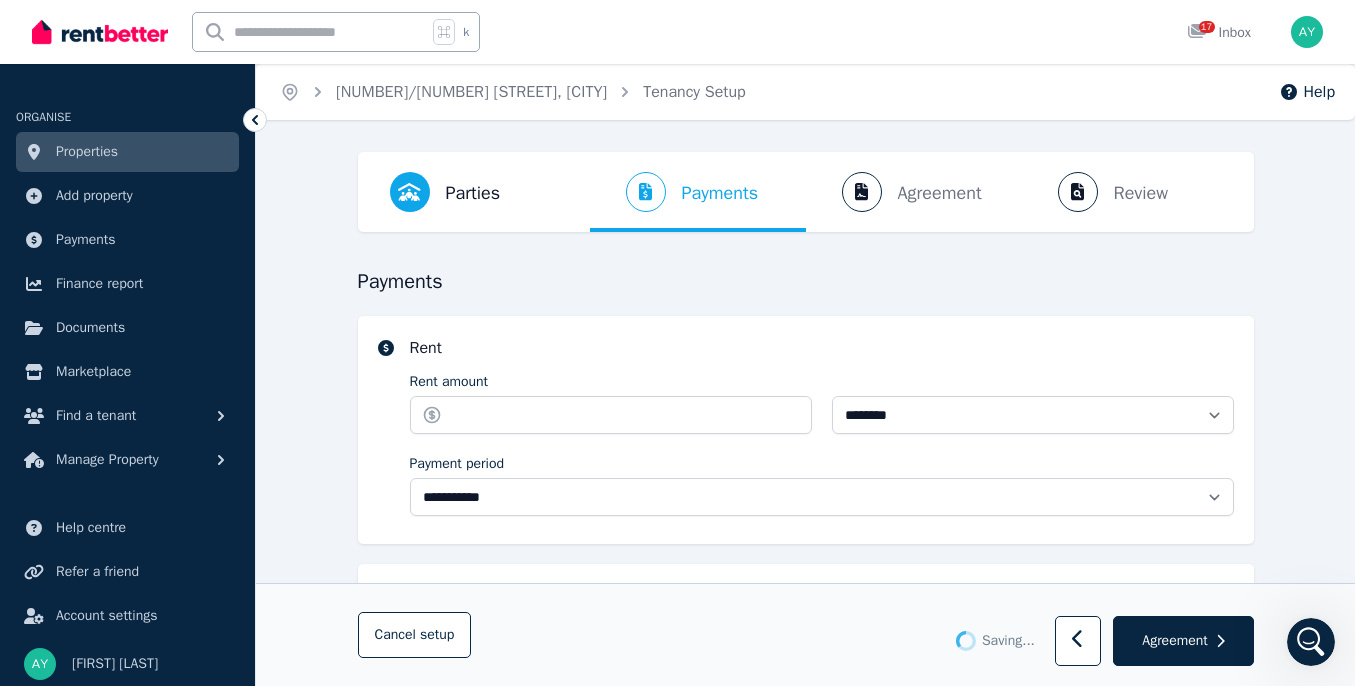 select on "**********" 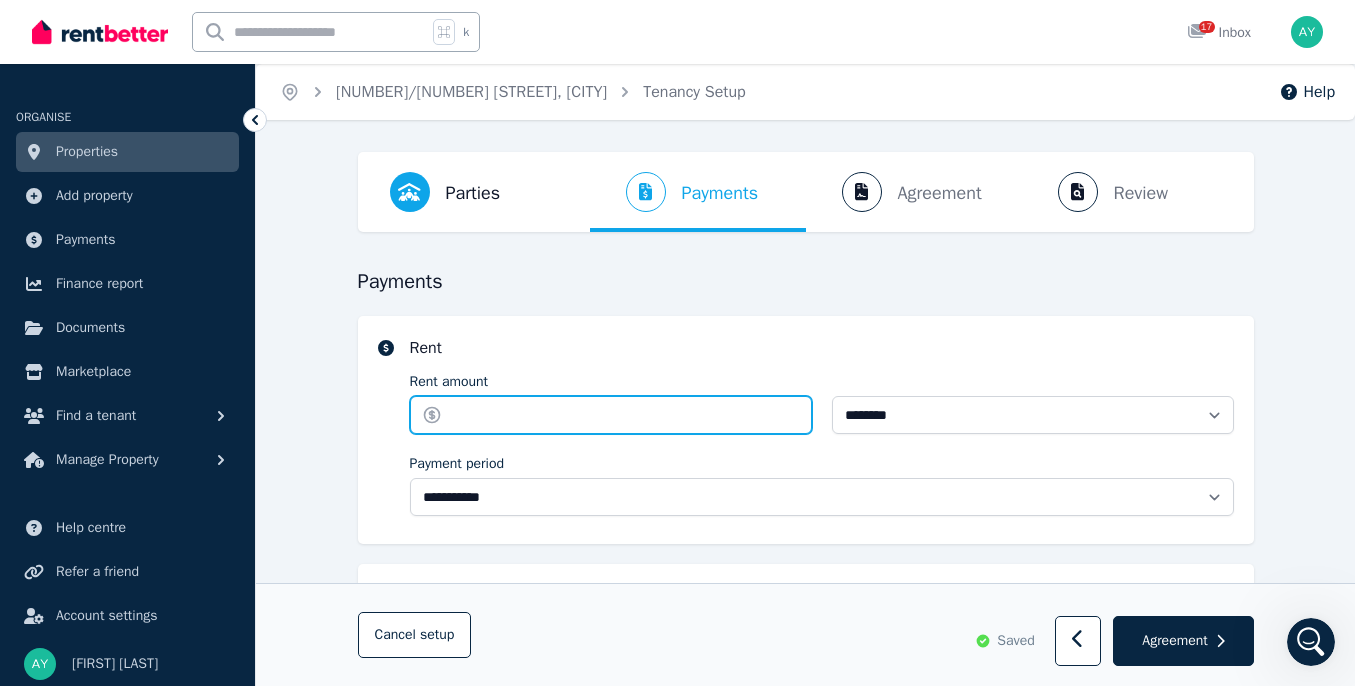 click on "Rent amount" at bounding box center [611, 415] 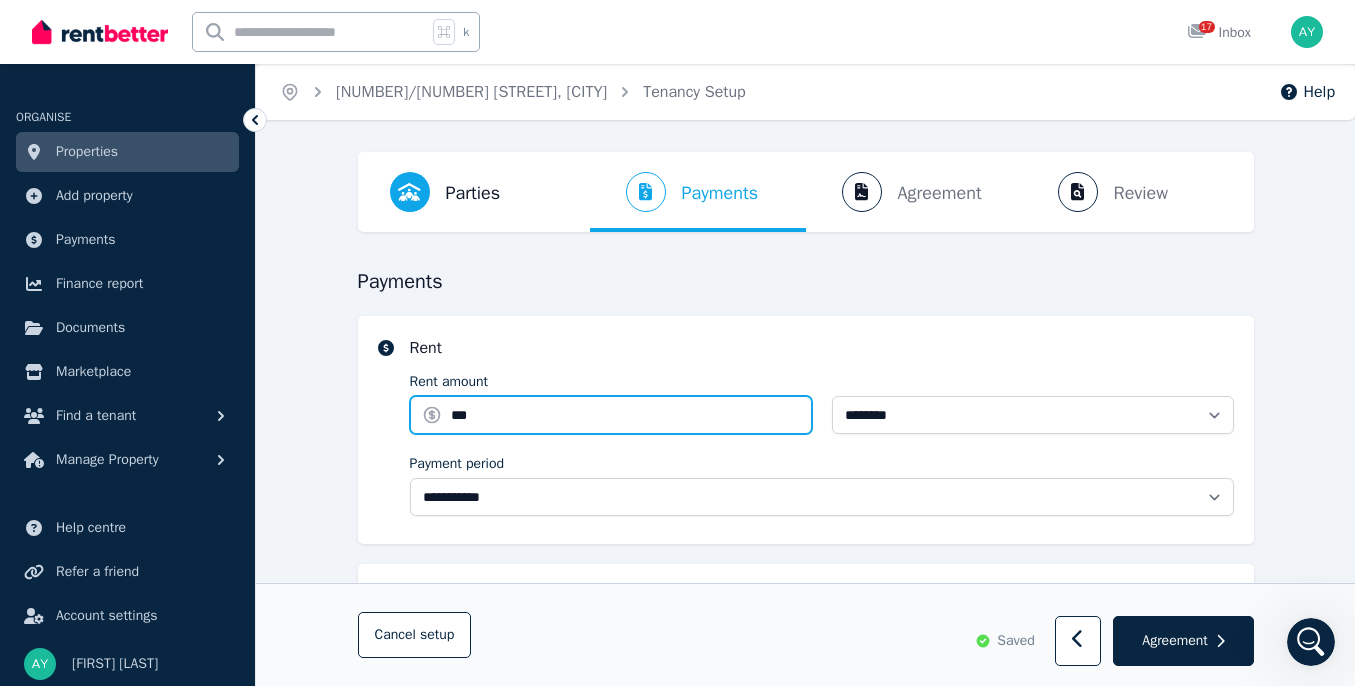 type on "***" 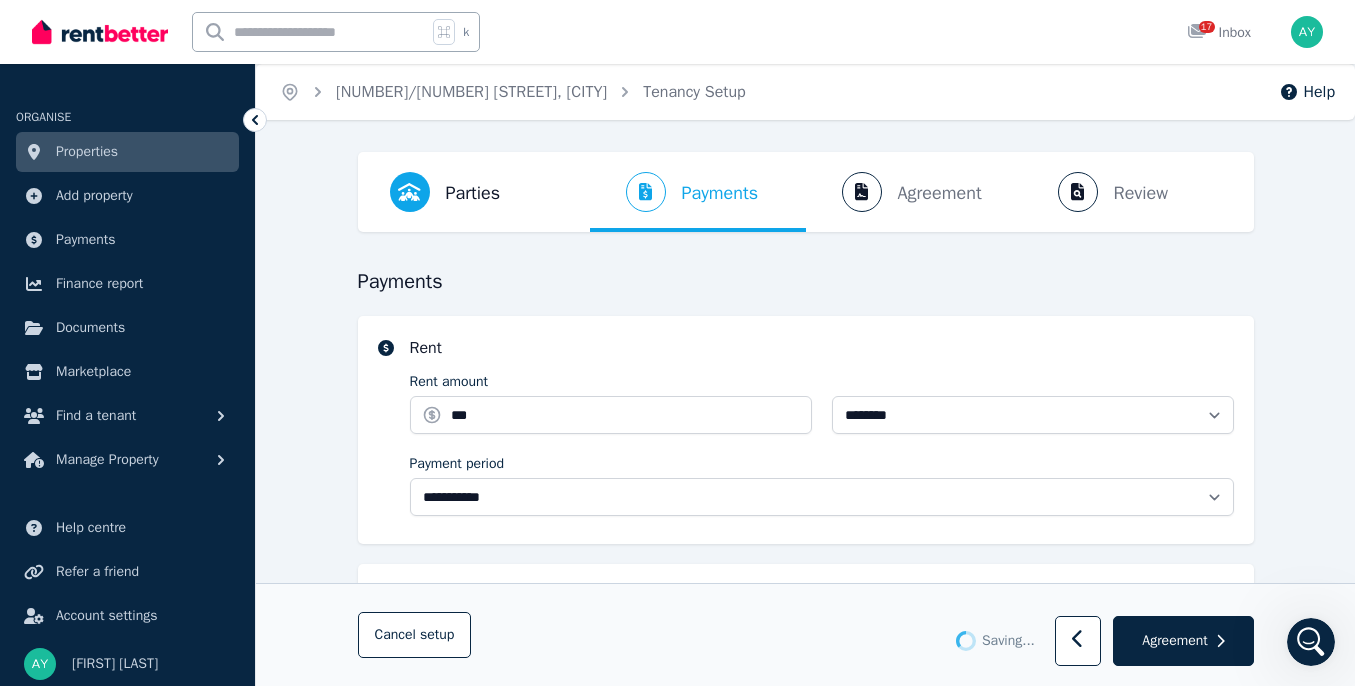 click on "**********" at bounding box center (806, 430) 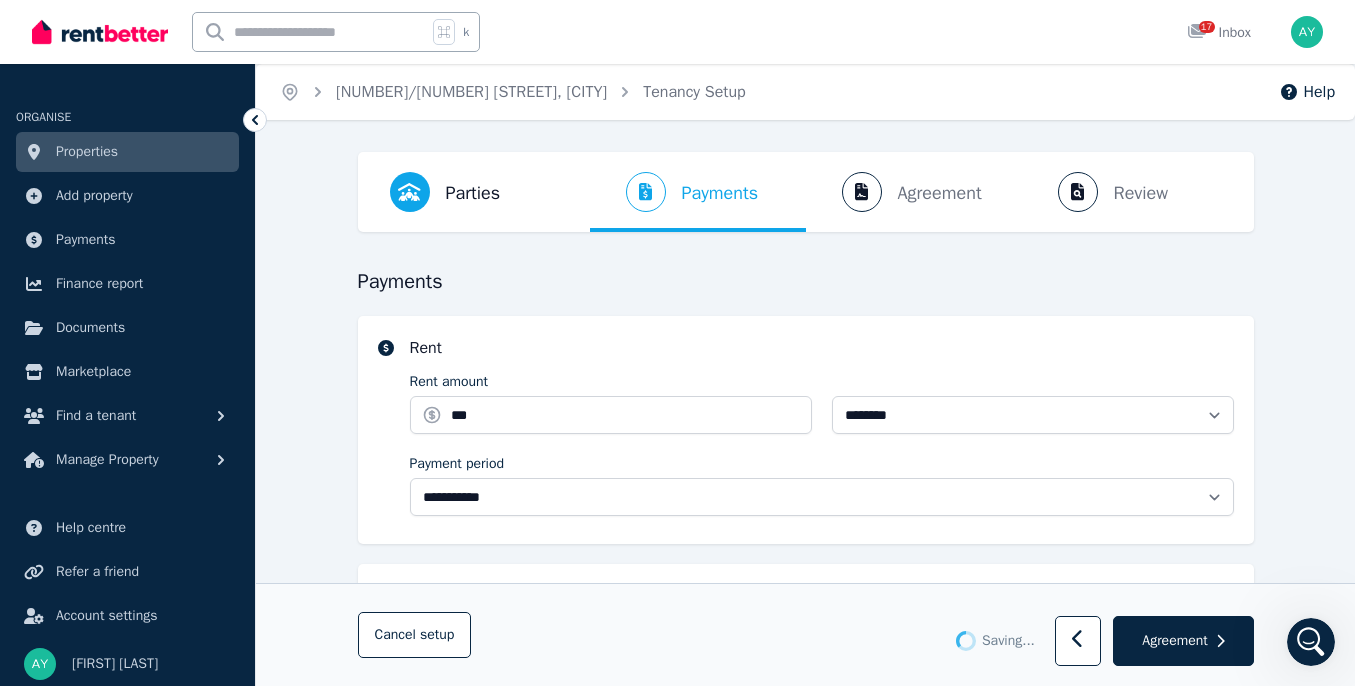 type 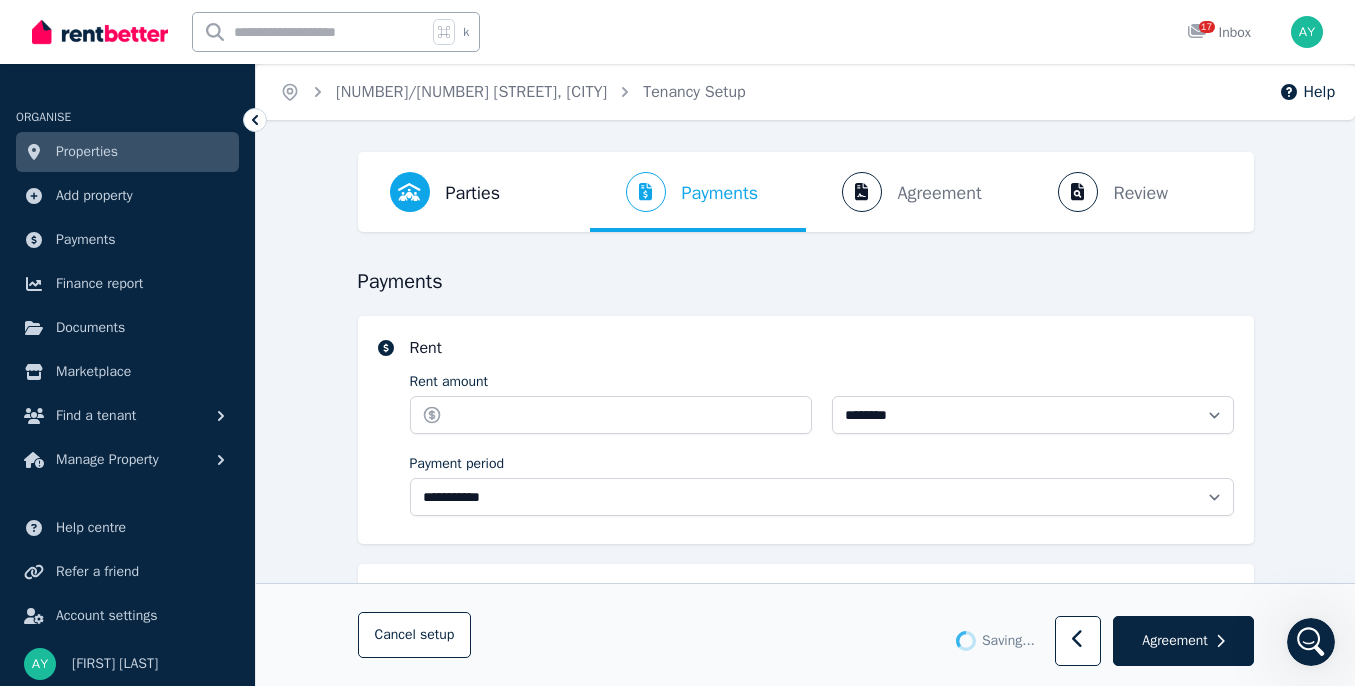 type on "******" 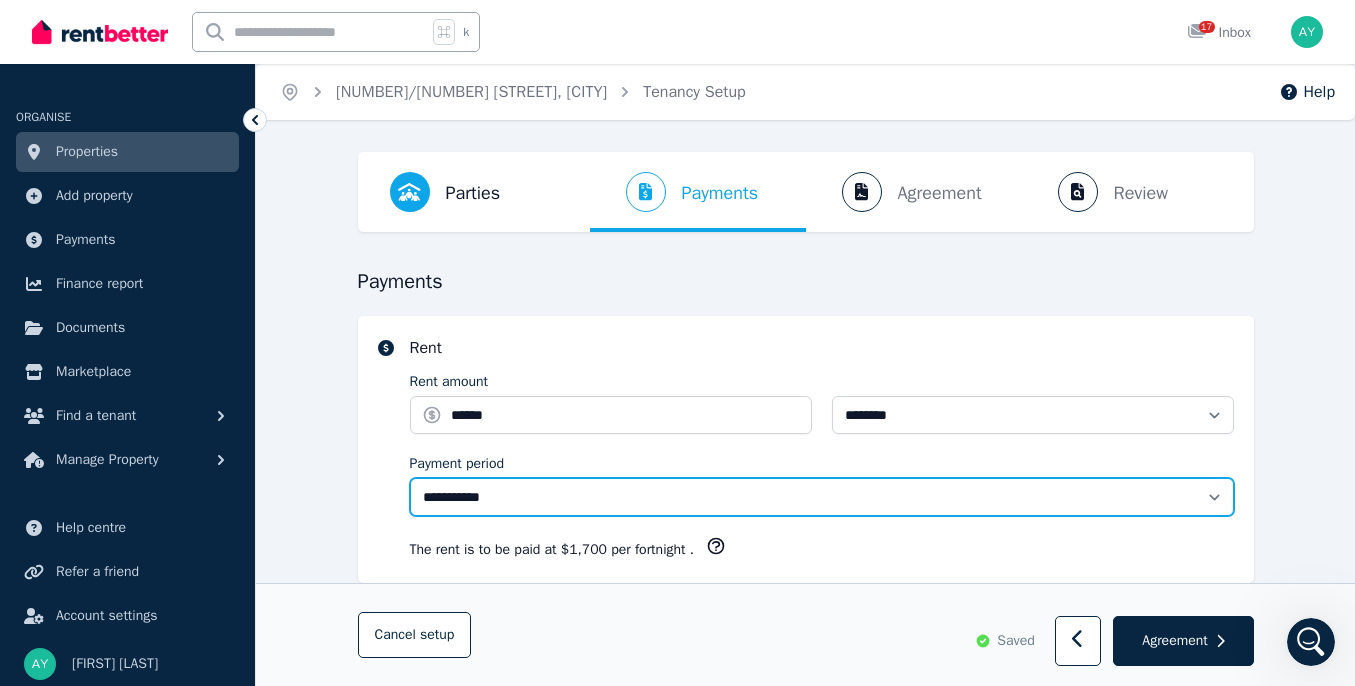 click on "**********" at bounding box center [822, 497] 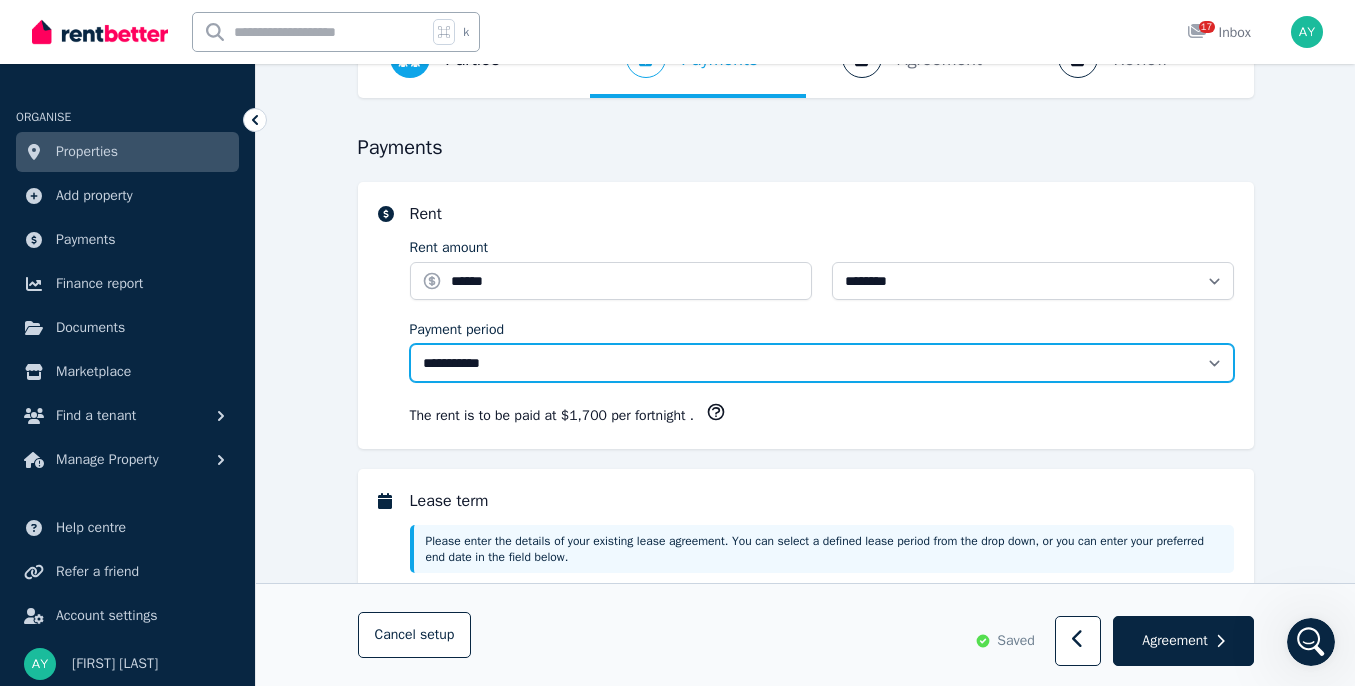 scroll, scrollTop: 470, scrollLeft: 0, axis: vertical 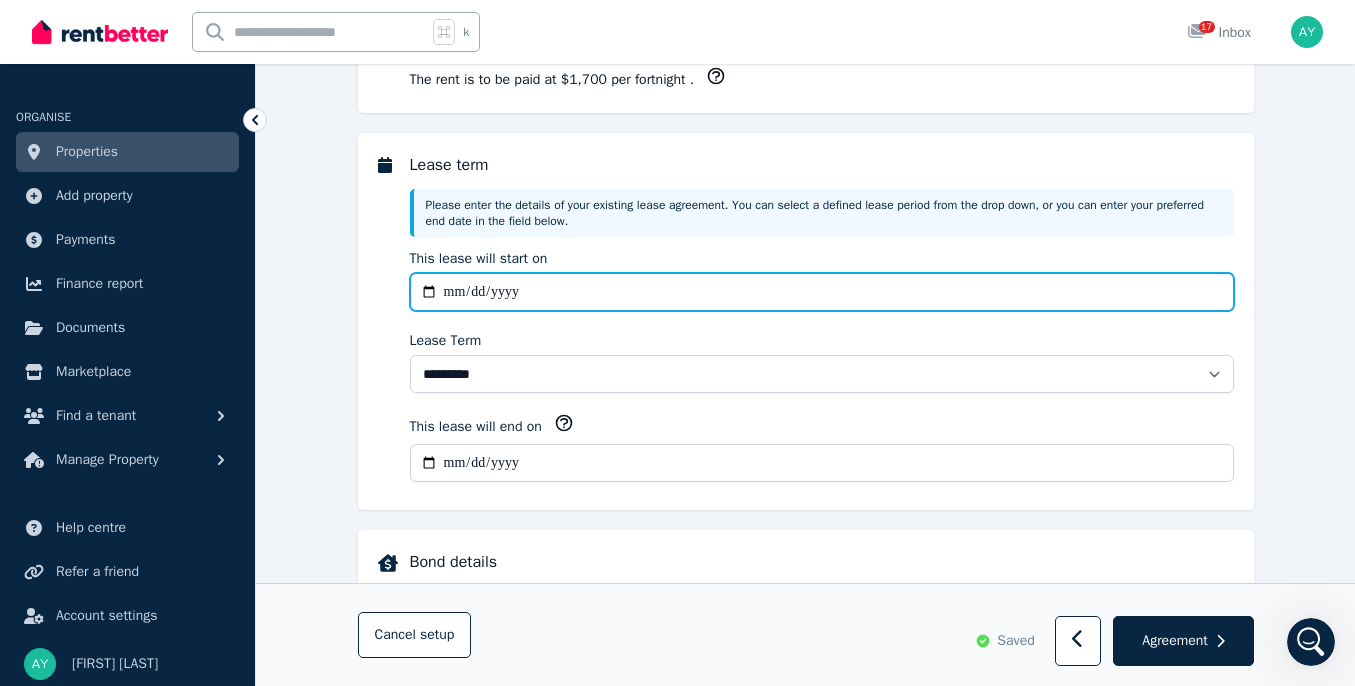 click on "**********" at bounding box center [822, 292] 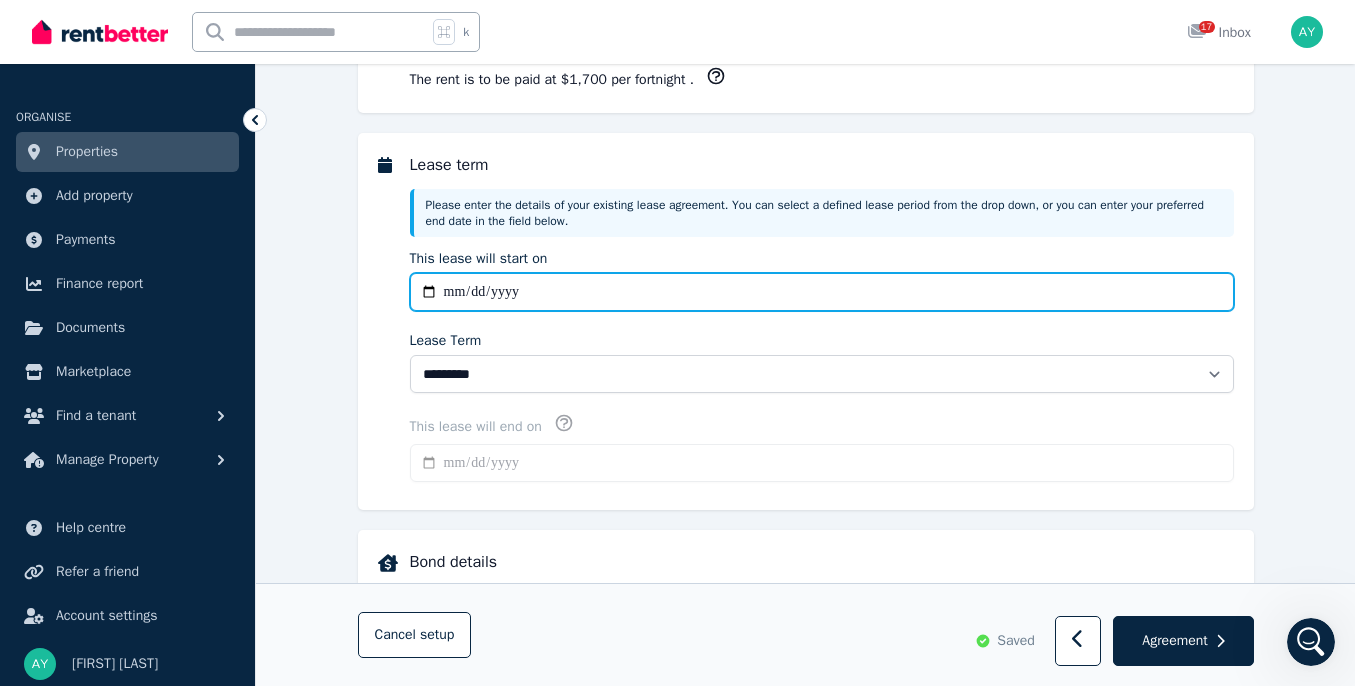 type on "**********" 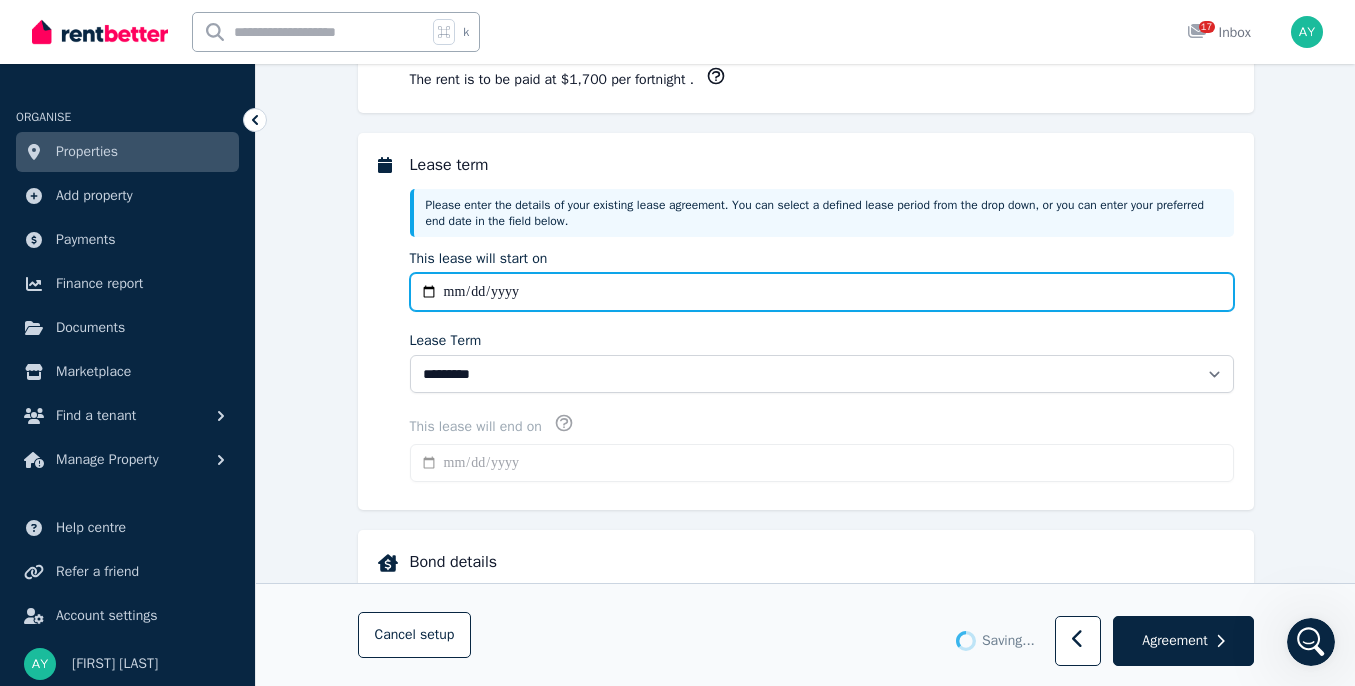 click on "**********" at bounding box center (822, 292) 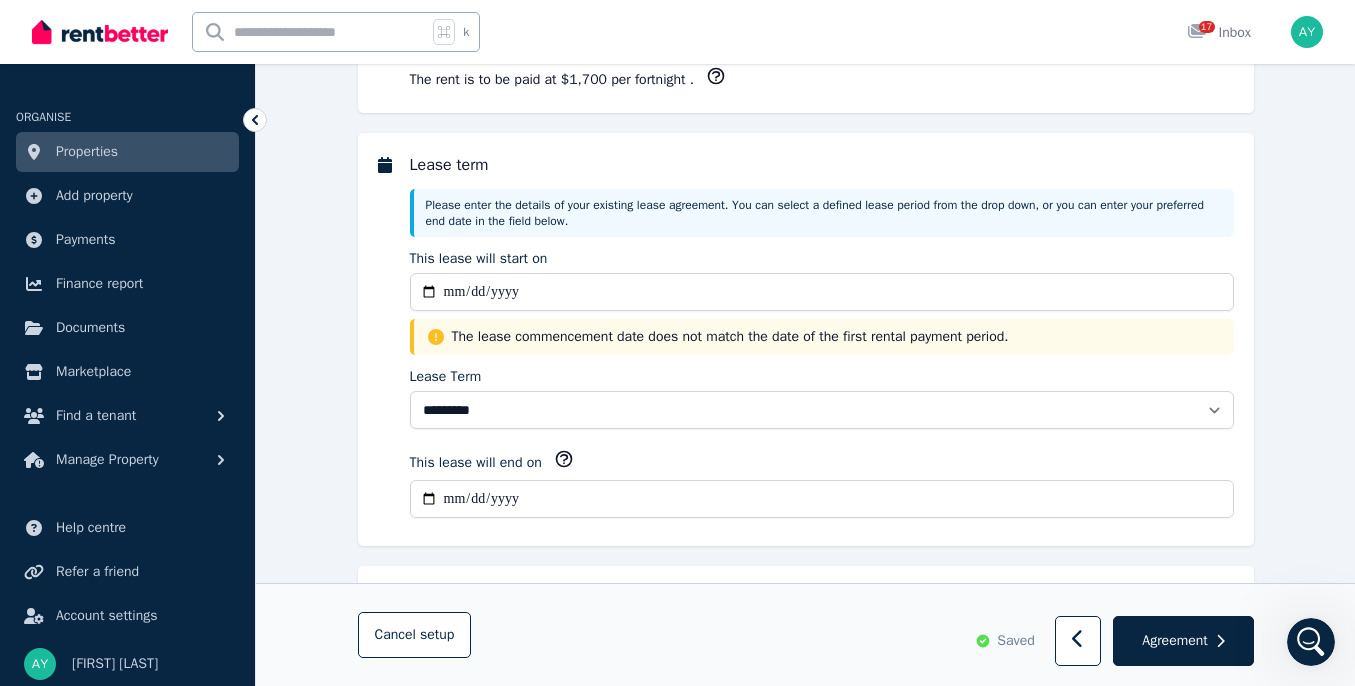 click on "**********" at bounding box center [822, 499] 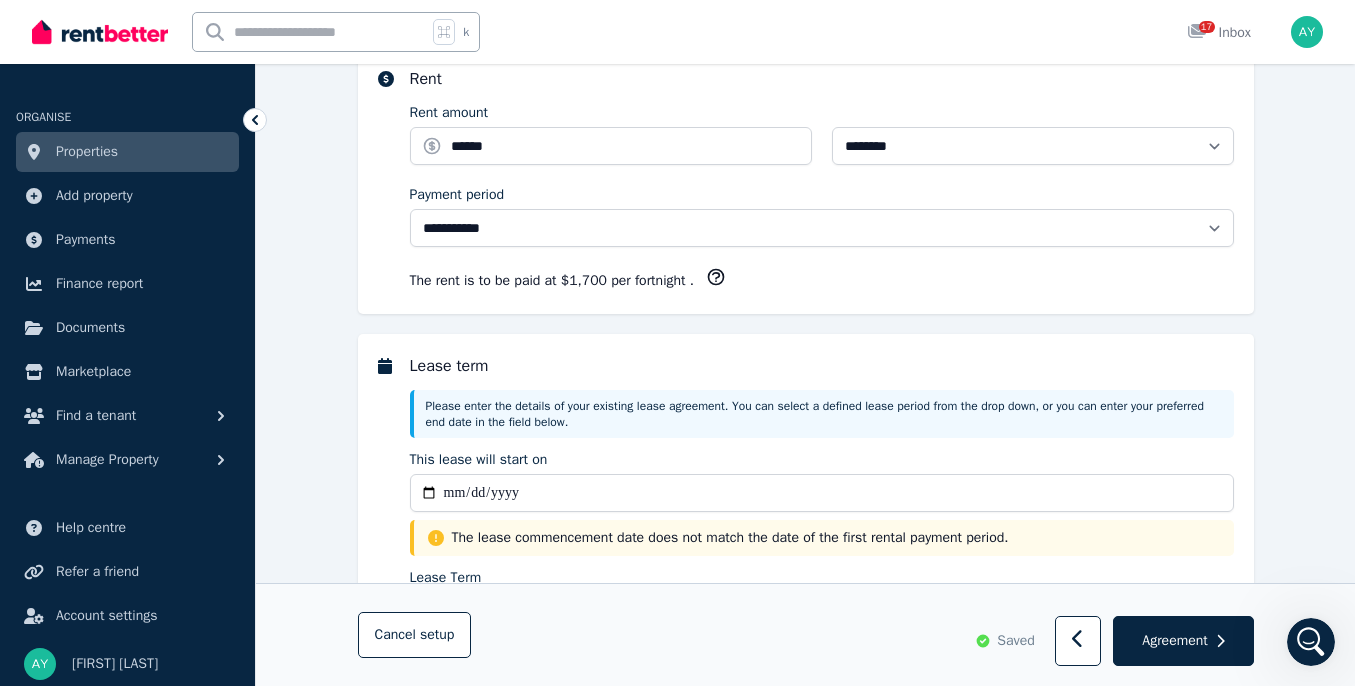 scroll, scrollTop: 394, scrollLeft: 0, axis: vertical 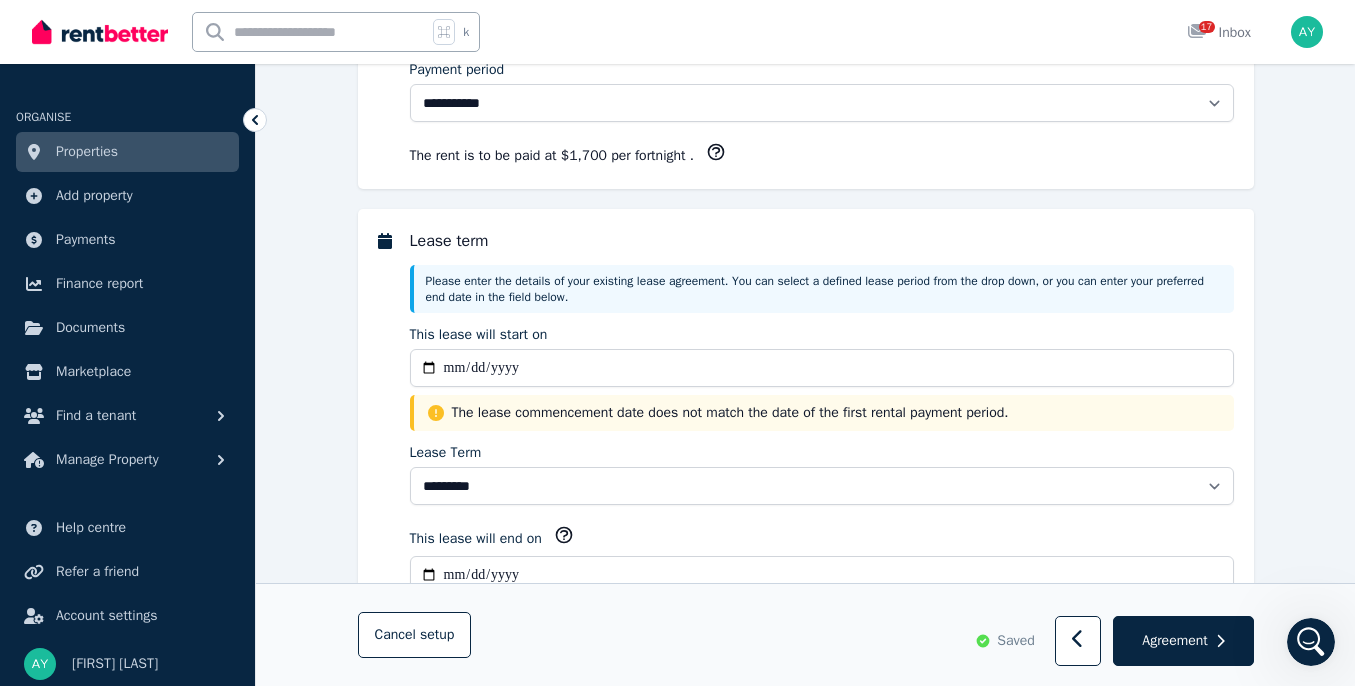 click on "The   lease commencement date   does not match the date of the   first rental payment period ." at bounding box center (837, 413) 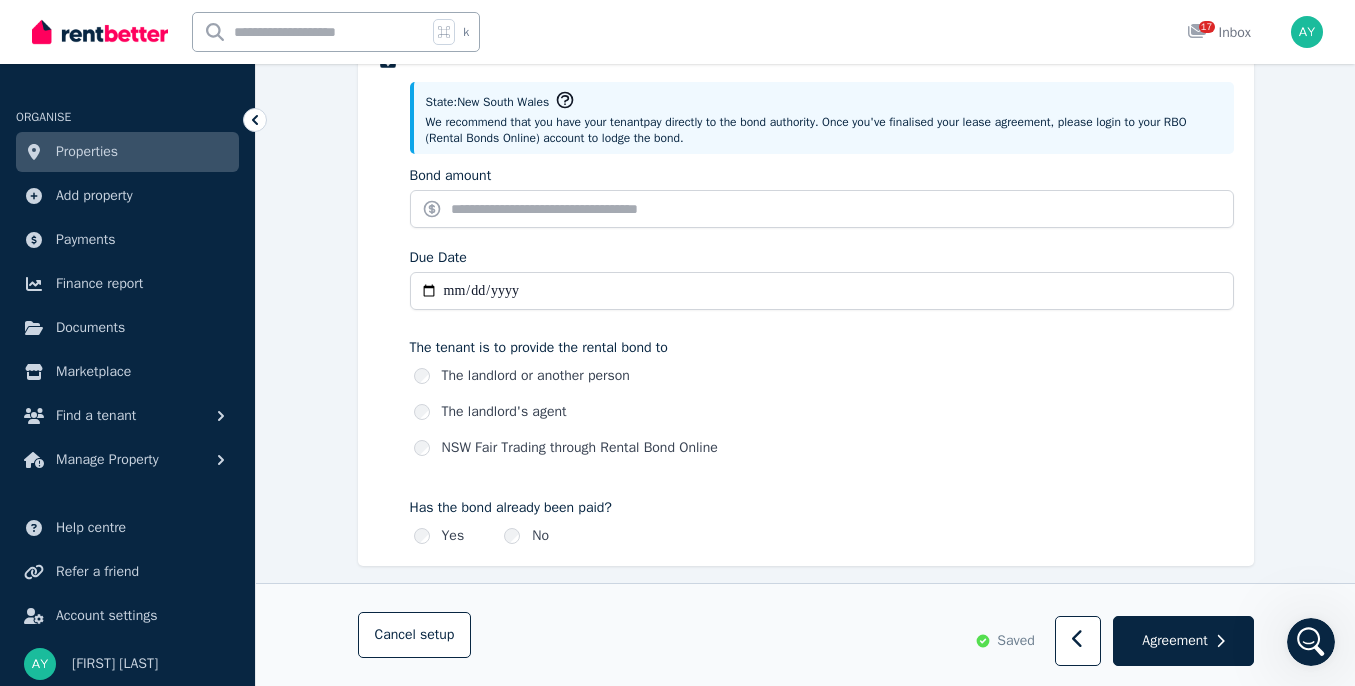 scroll, scrollTop: 1115, scrollLeft: 0, axis: vertical 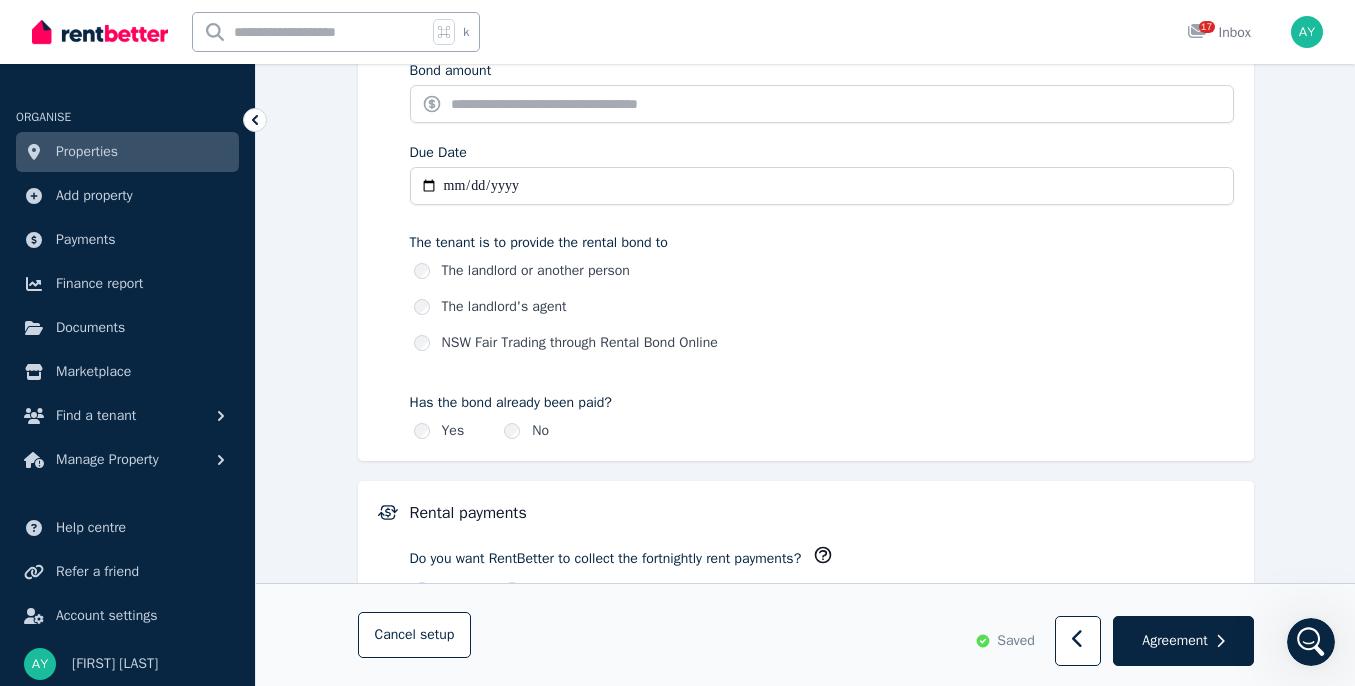 click on "The landlord or another person" at bounding box center (536, 271) 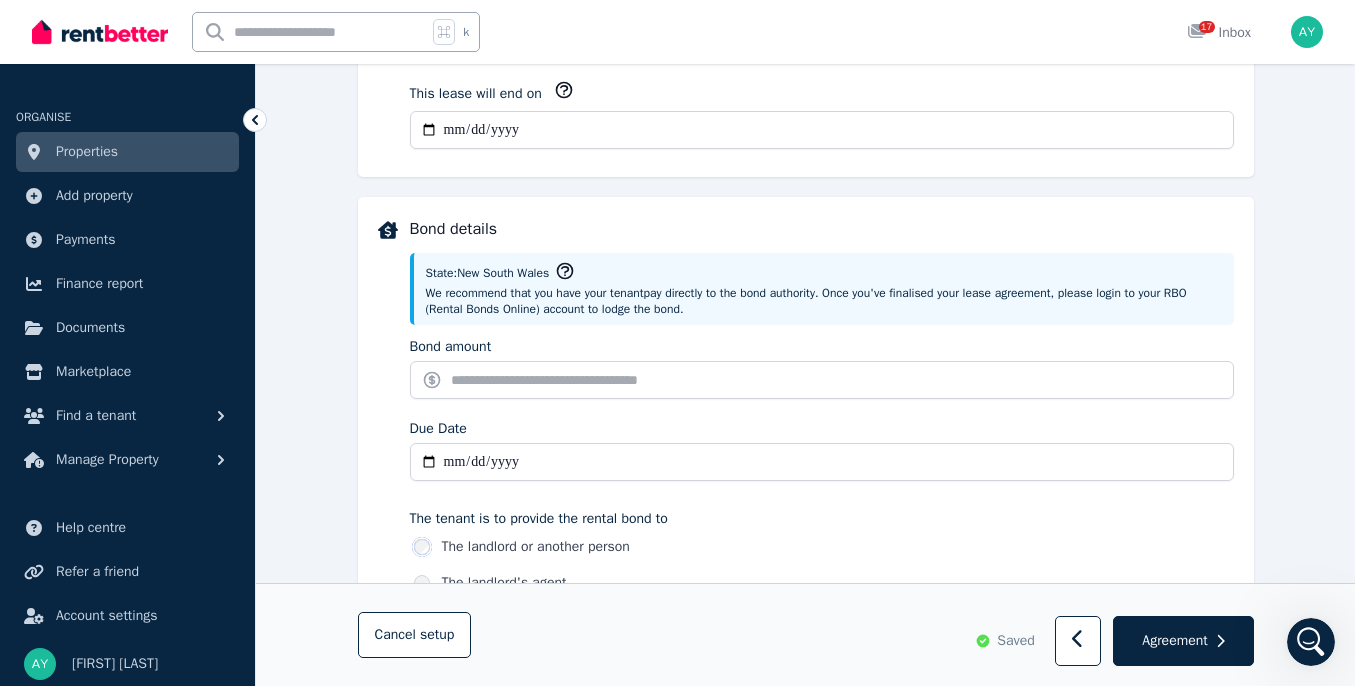 scroll, scrollTop: 567, scrollLeft: 0, axis: vertical 